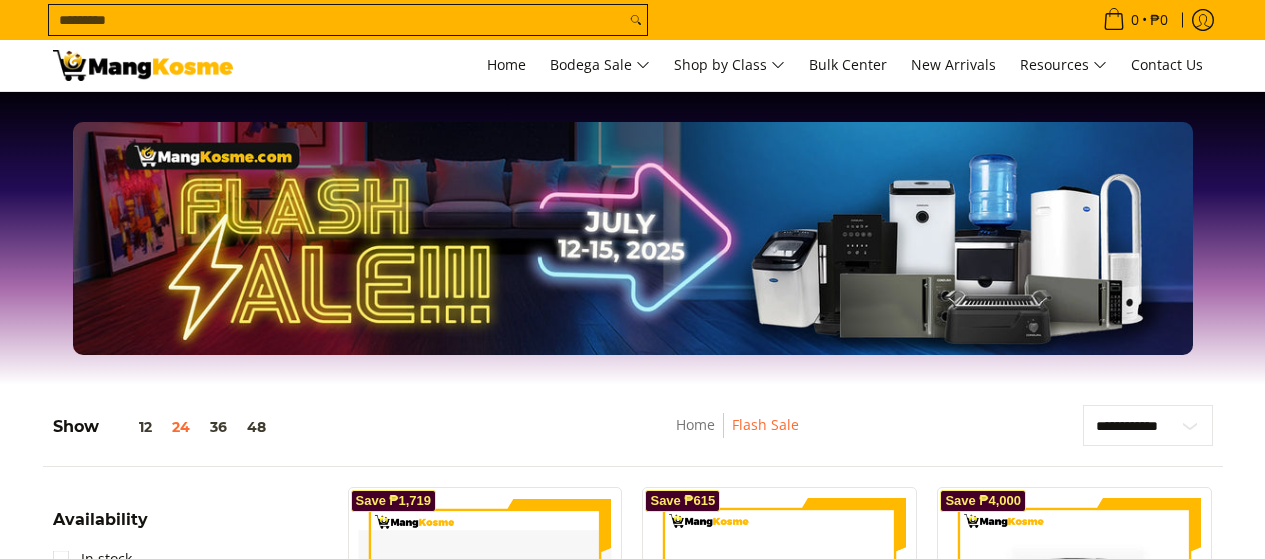 scroll, scrollTop: 0, scrollLeft: 0, axis: both 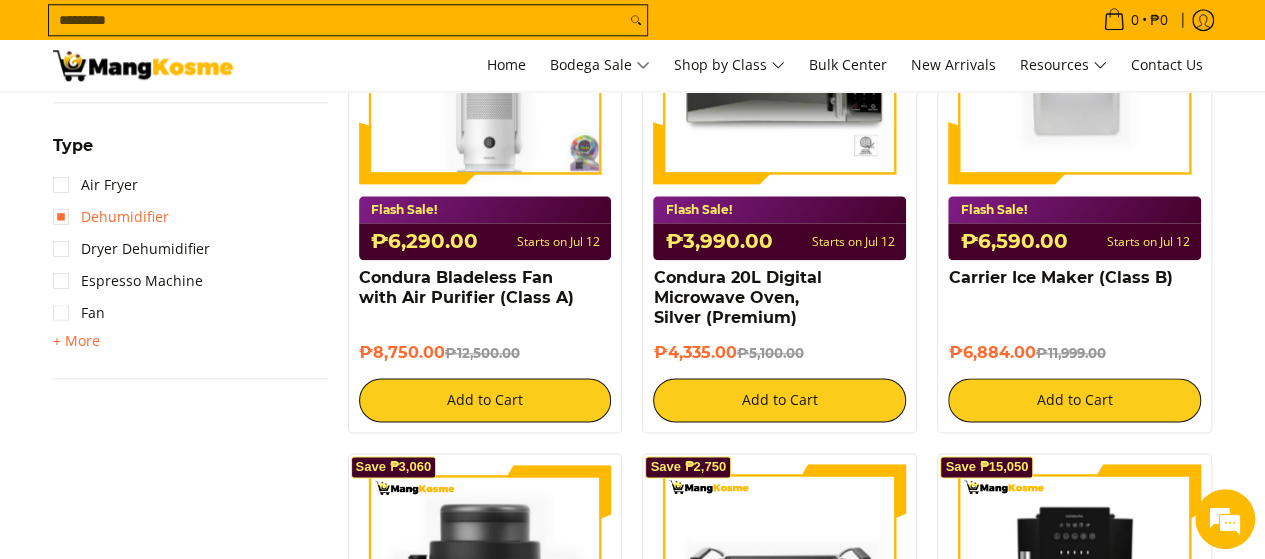 click on "Dehumidifier" at bounding box center [111, 217] 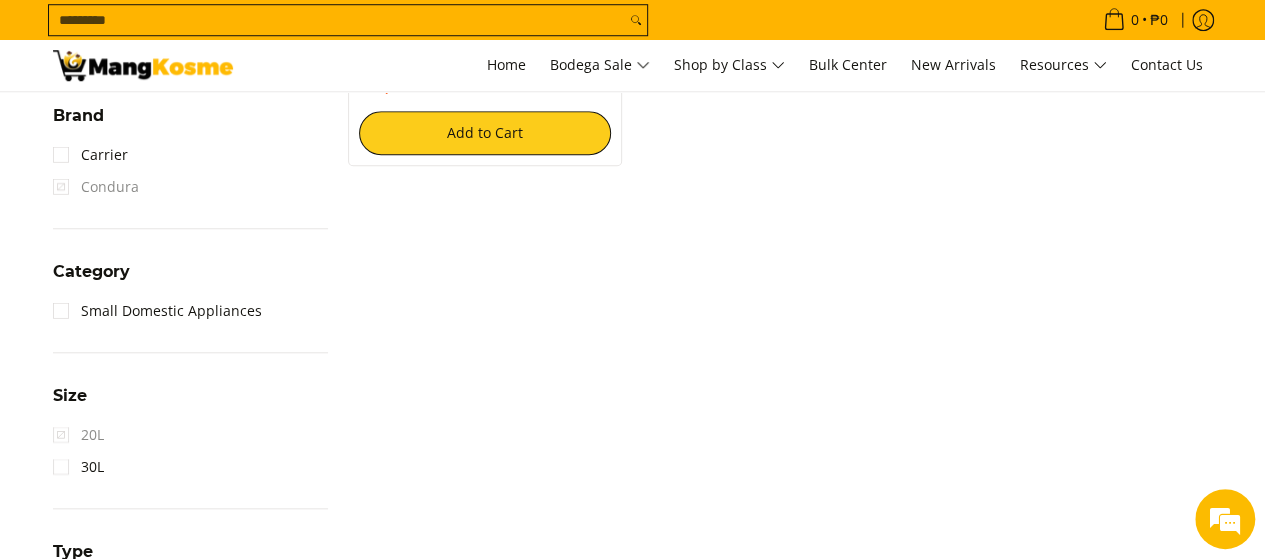 scroll, scrollTop: 1014, scrollLeft: 0, axis: vertical 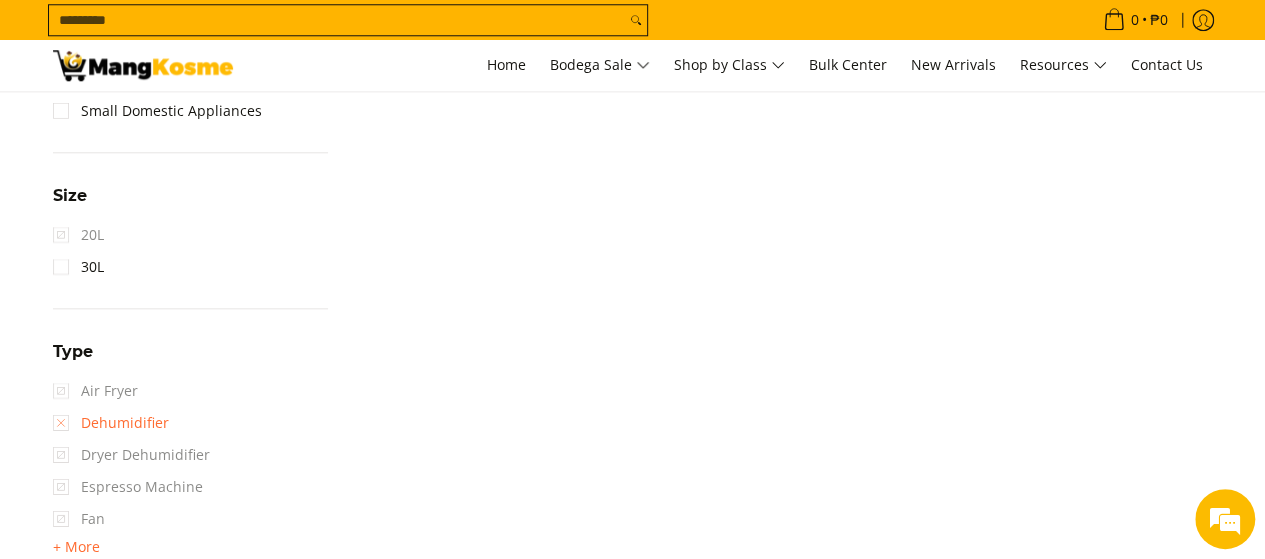 drag, startPoint x: 66, startPoint y: 423, endPoint x: 138, endPoint y: 432, distance: 72.56032 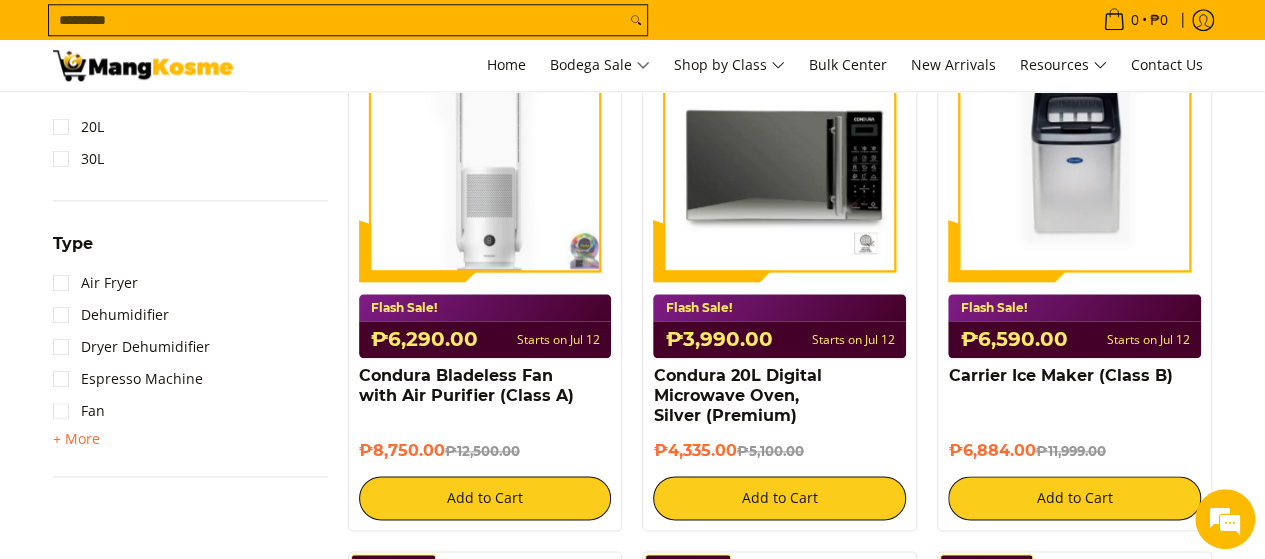 scroll, scrollTop: 1114, scrollLeft: 0, axis: vertical 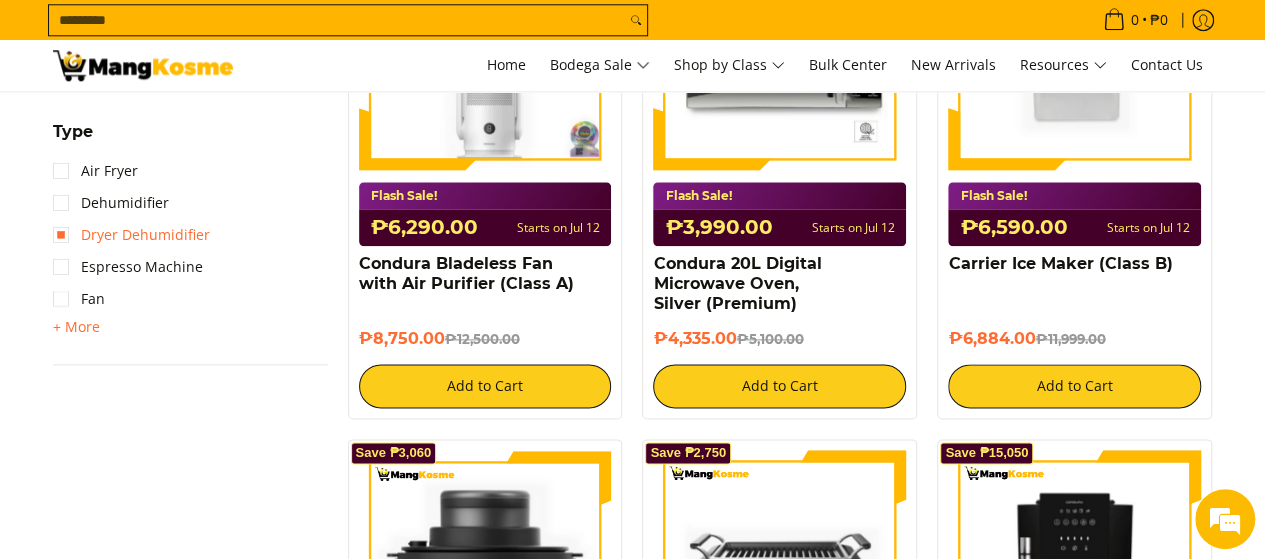click on "Dryer Dehumidifier" at bounding box center [131, 235] 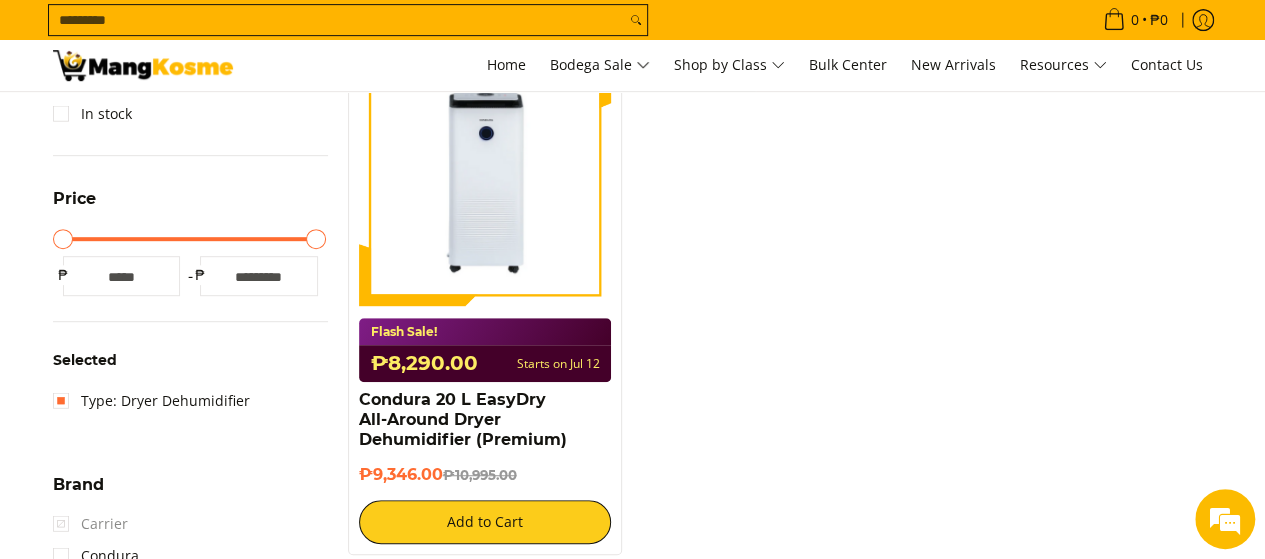 scroll, scrollTop: 414, scrollLeft: 0, axis: vertical 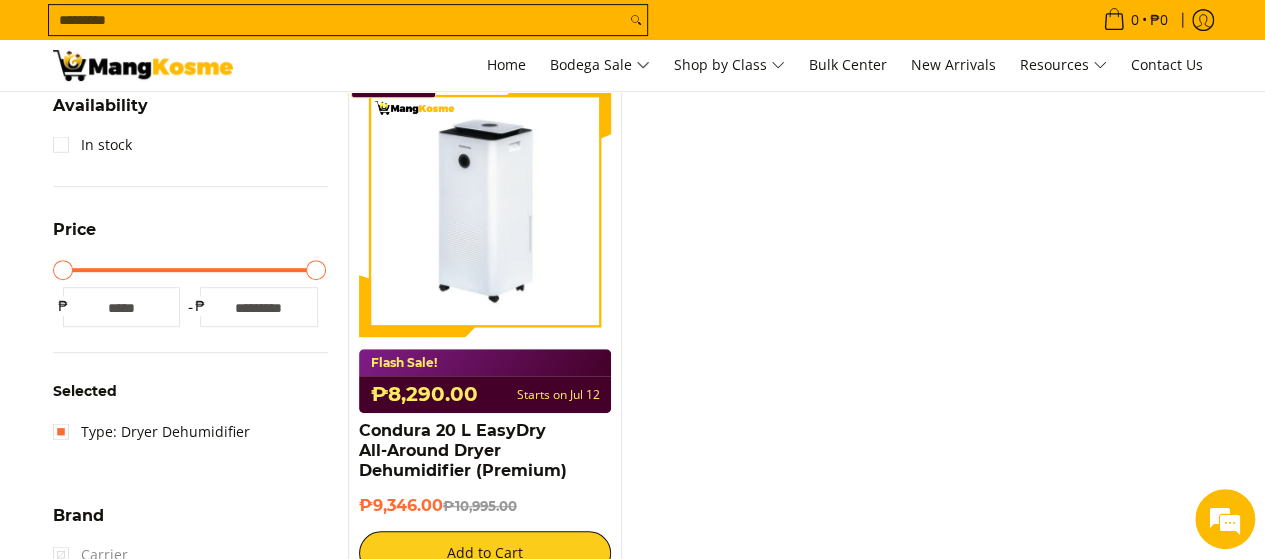 click at bounding box center (485, 210) 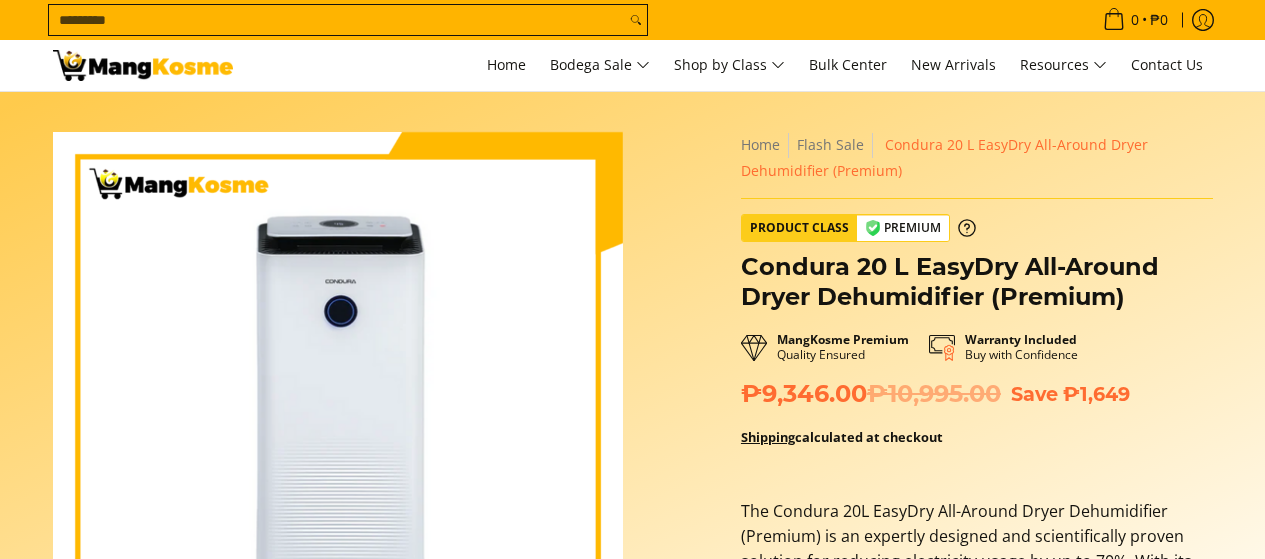 scroll, scrollTop: 0, scrollLeft: 0, axis: both 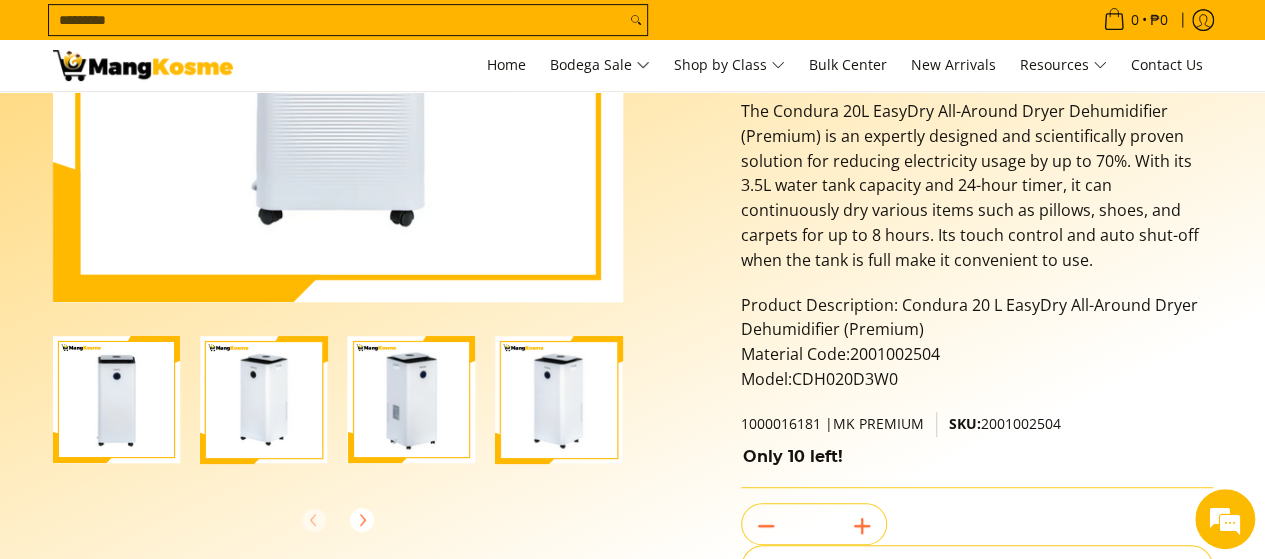click at bounding box center (559, 400) 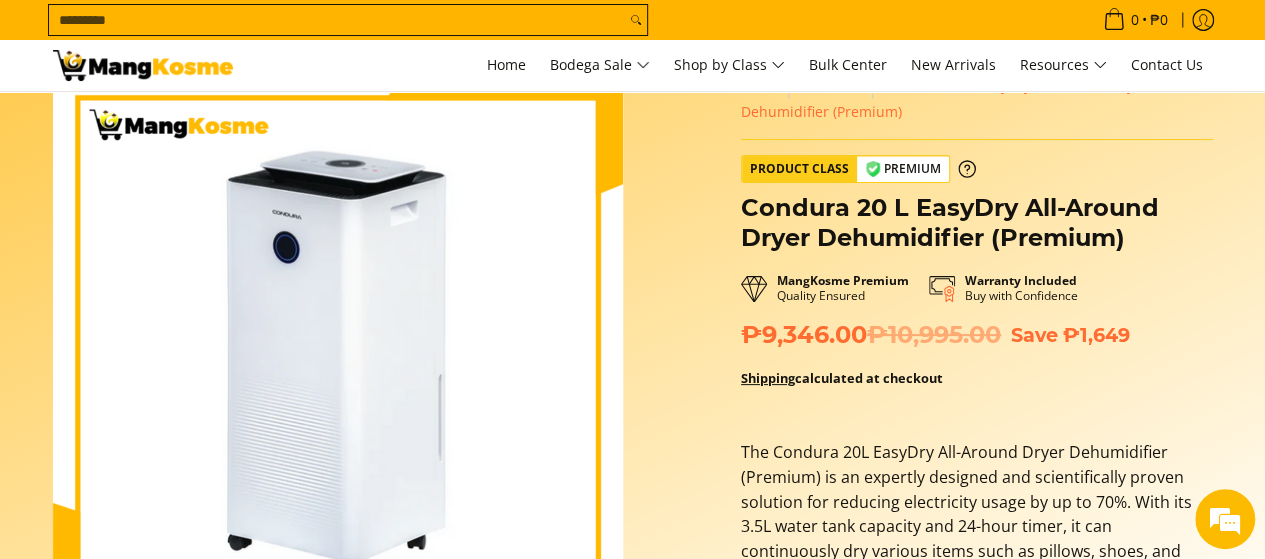 scroll, scrollTop: 0, scrollLeft: 0, axis: both 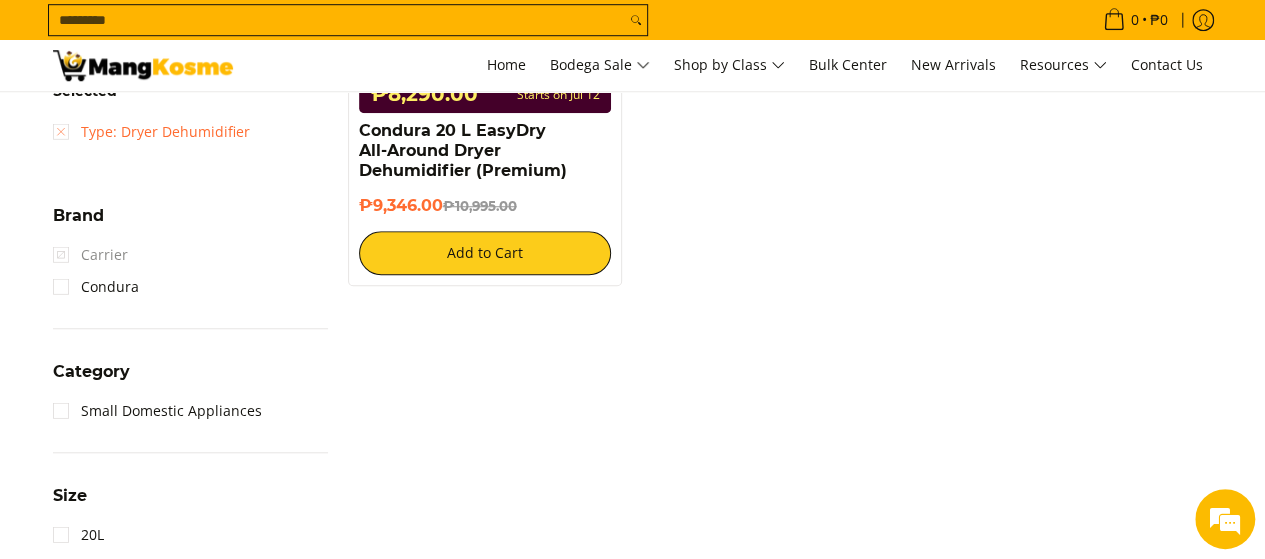 click on "Type: Dryer Dehumidifier" at bounding box center [151, 132] 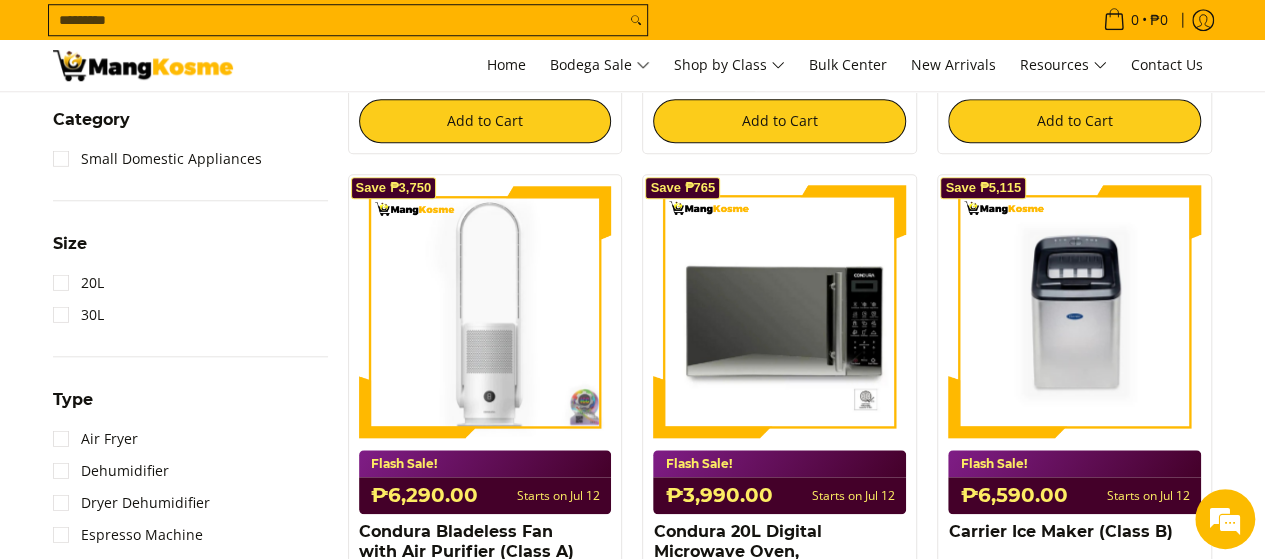 scroll, scrollTop: 1114, scrollLeft: 0, axis: vertical 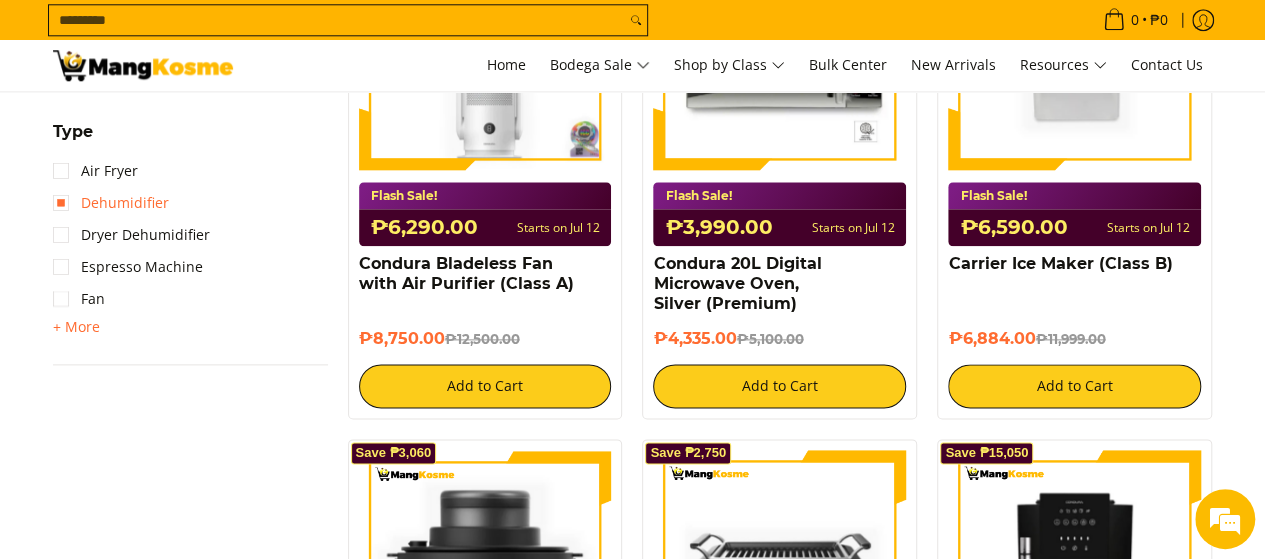 click on "Dehumidifier" at bounding box center (111, 203) 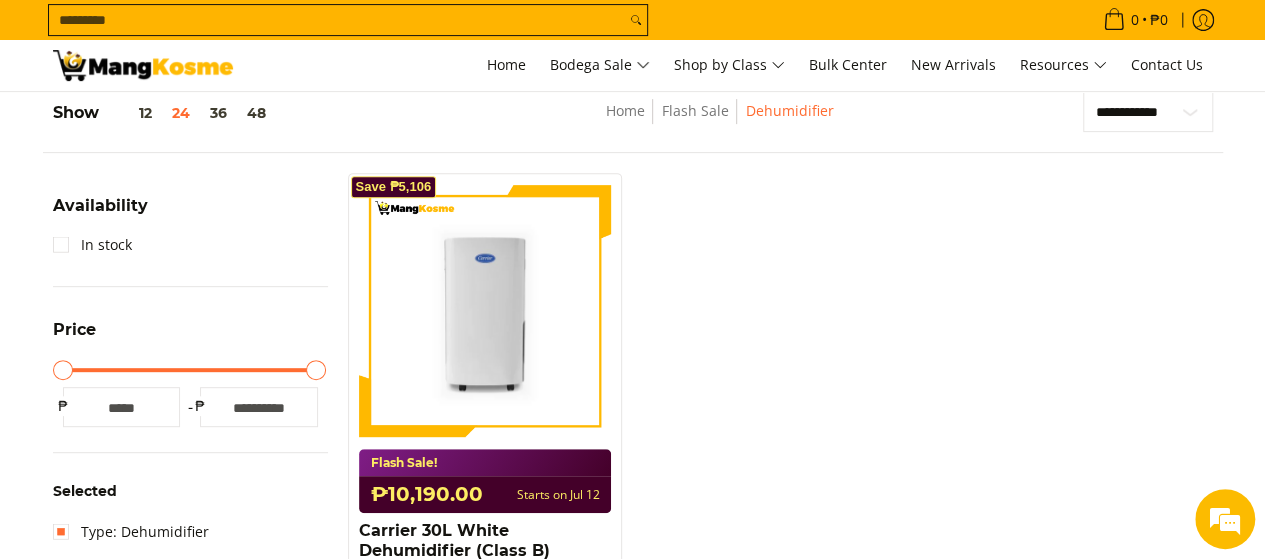 scroll, scrollTop: 314, scrollLeft: 0, axis: vertical 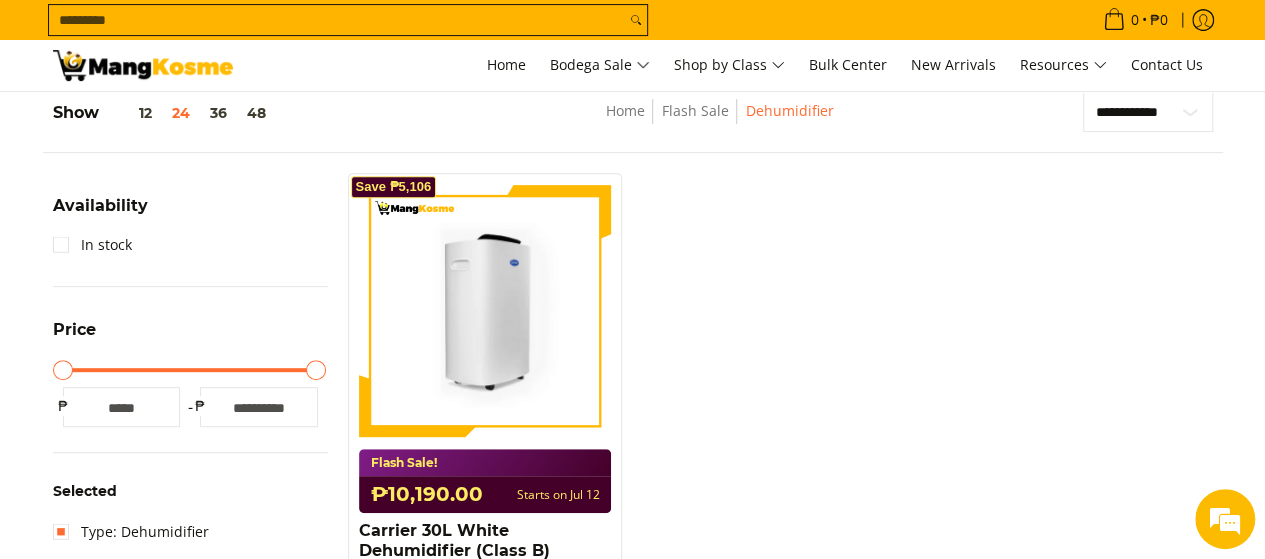 click at bounding box center [485, 310] 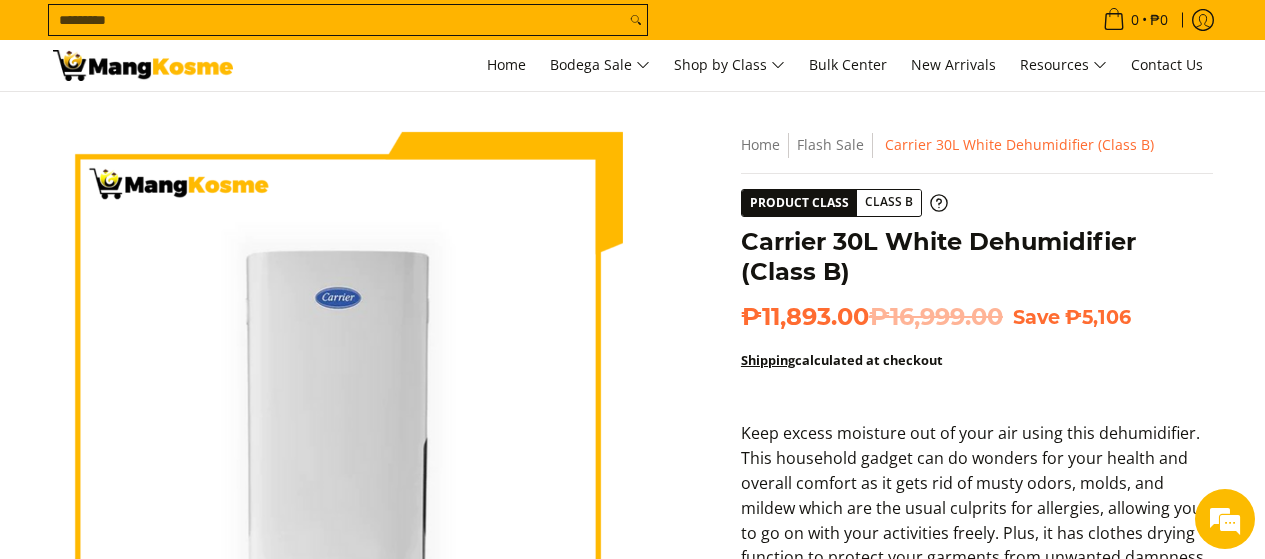 scroll, scrollTop: 0, scrollLeft: 0, axis: both 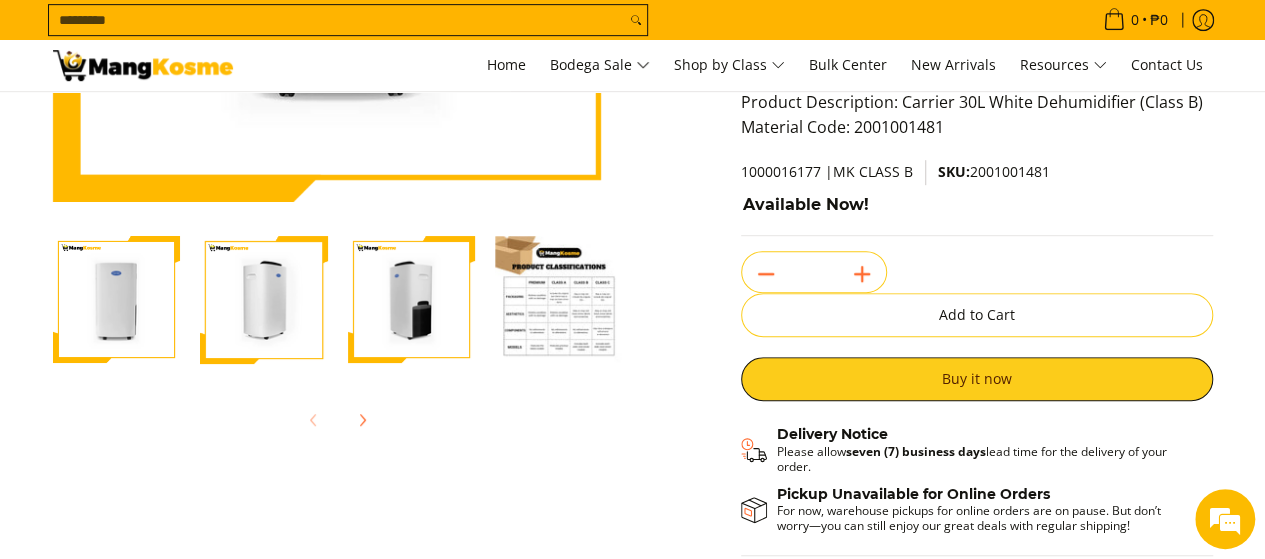 click at bounding box center [559, 300] 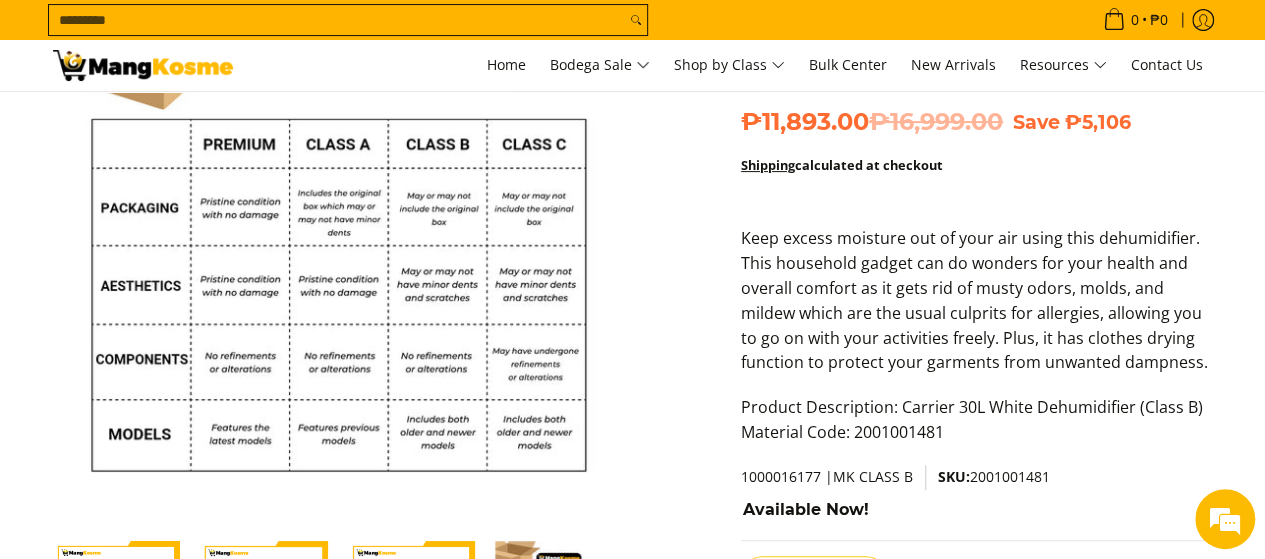scroll, scrollTop: 100, scrollLeft: 0, axis: vertical 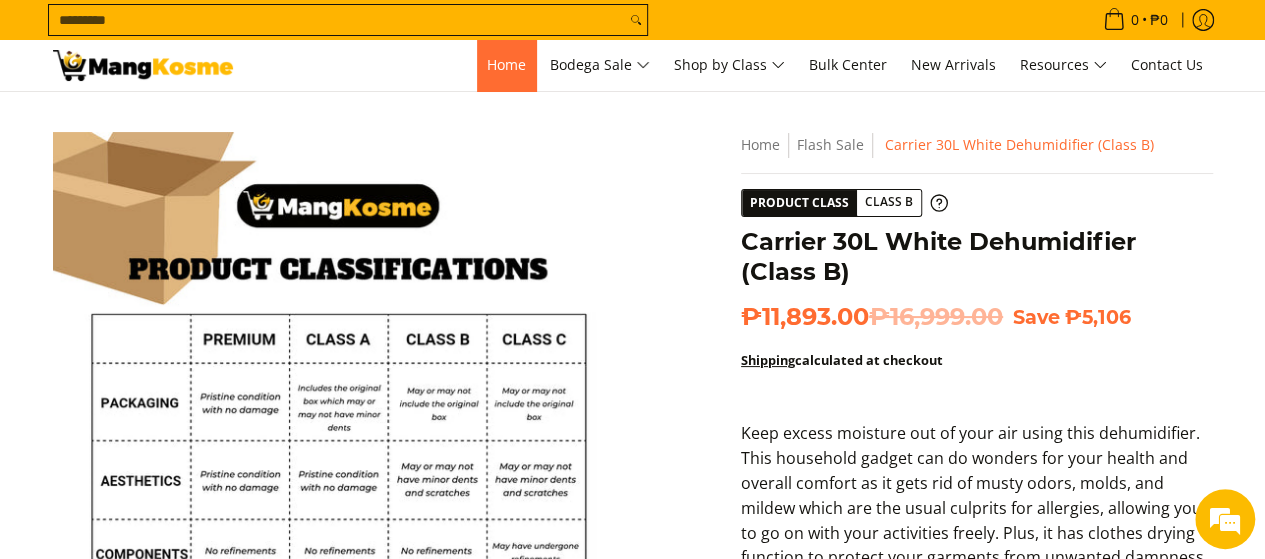 click on "Home" at bounding box center [506, 64] 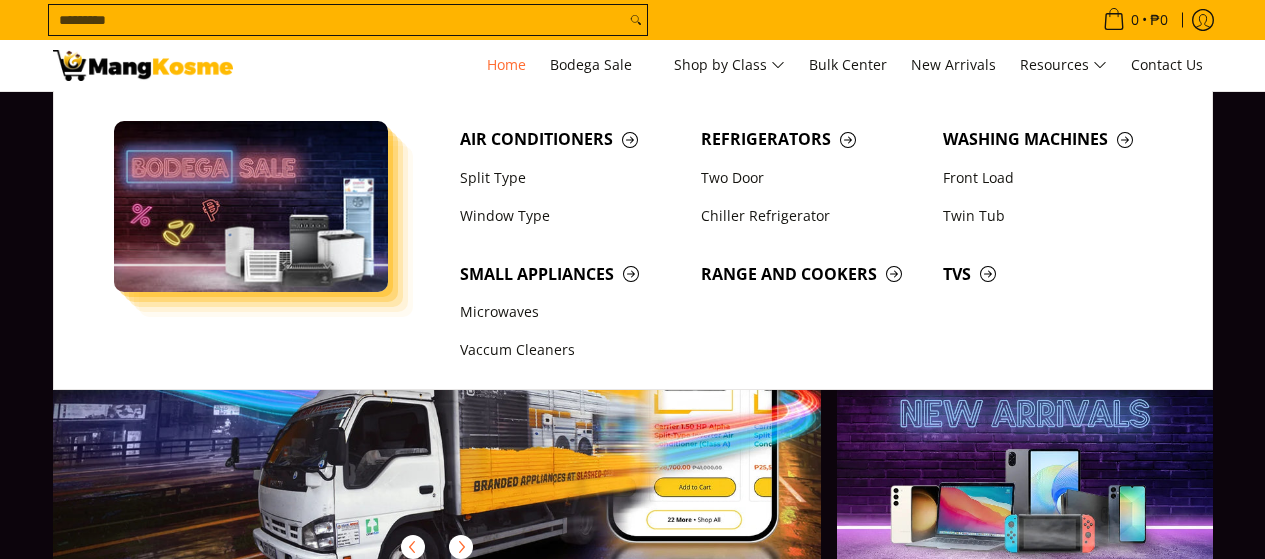 scroll, scrollTop: 0, scrollLeft: 0, axis: both 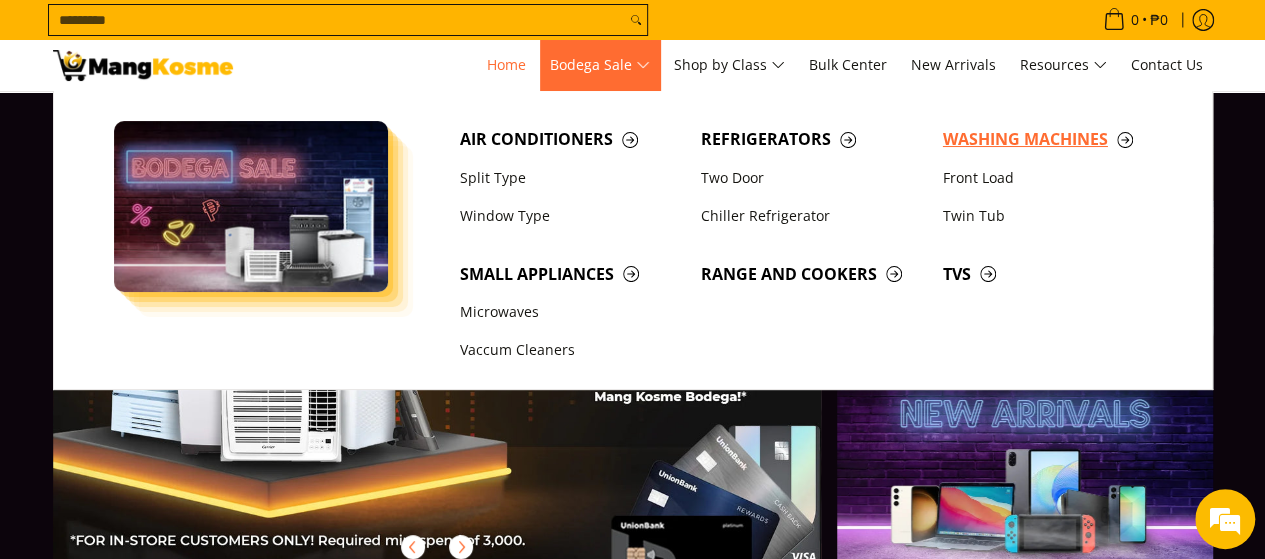 click on "Washing Machines" at bounding box center [1054, 139] 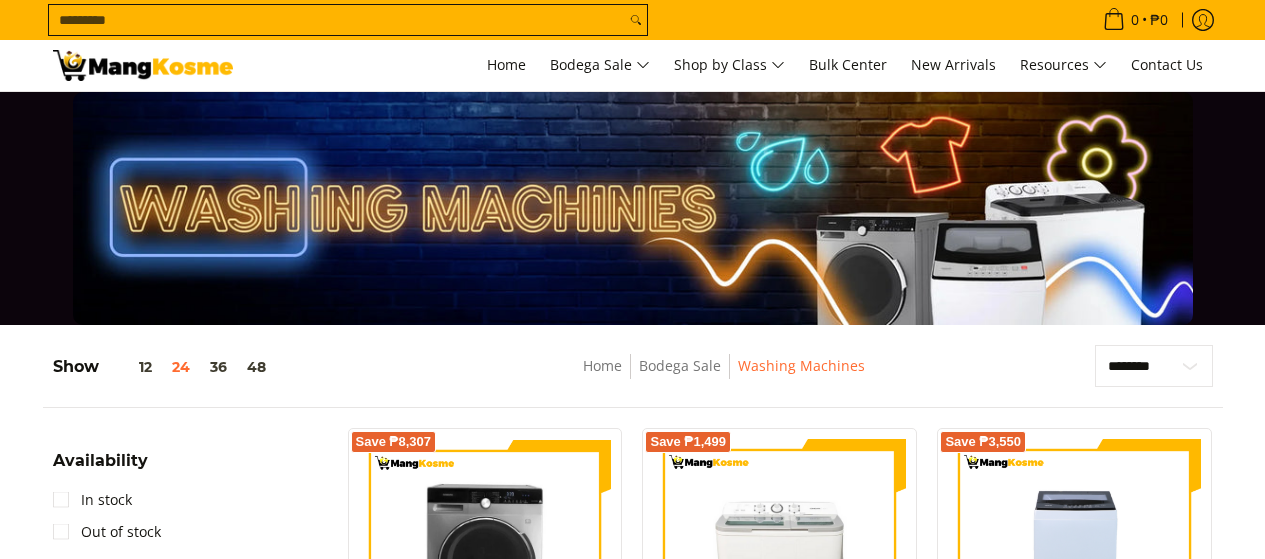 scroll, scrollTop: 0, scrollLeft: 0, axis: both 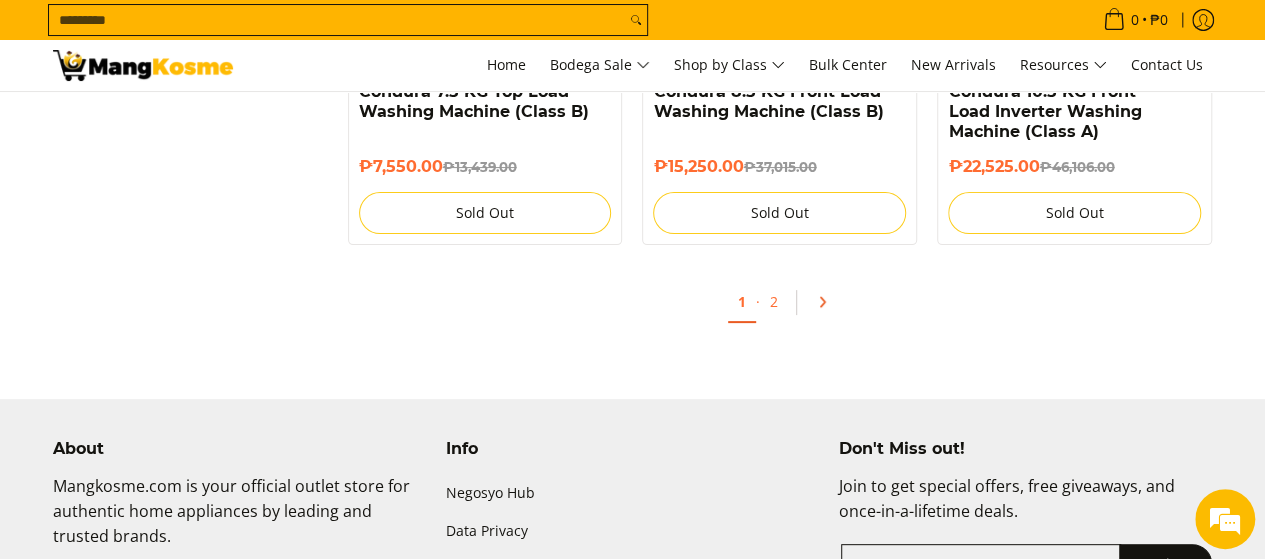 click at bounding box center (822, 302) 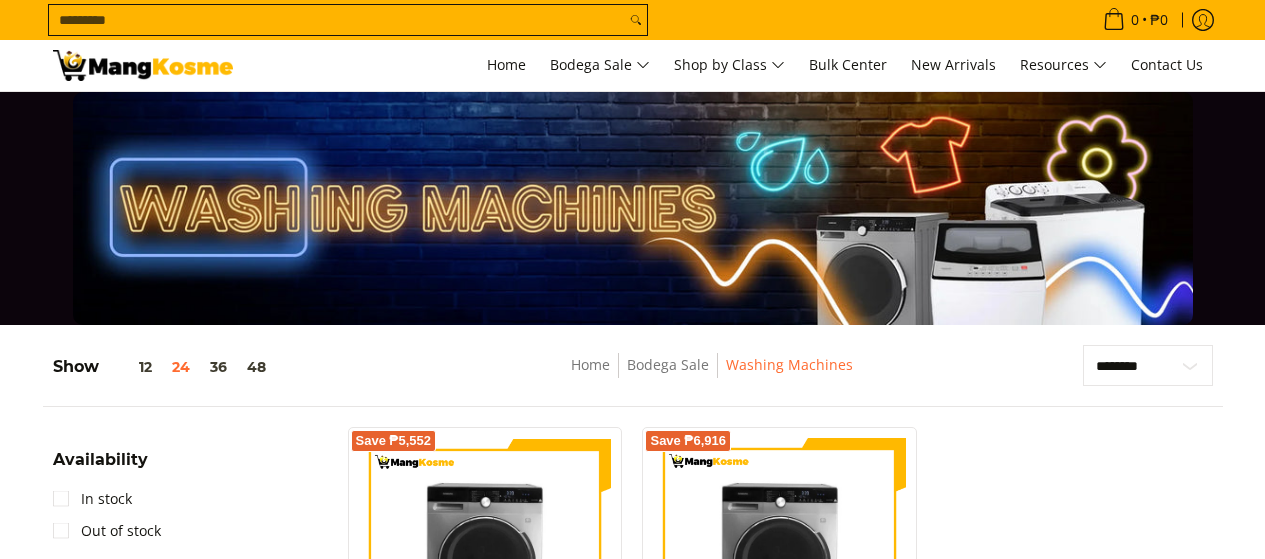 scroll, scrollTop: 259, scrollLeft: 0, axis: vertical 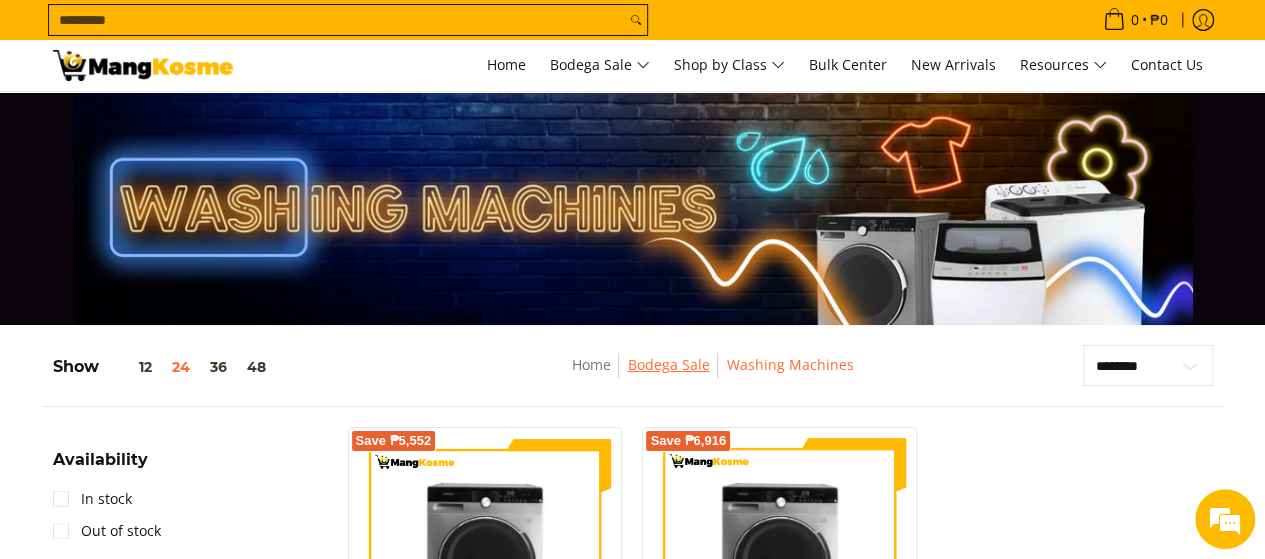 click on "Bodega Sale" at bounding box center (668, 364) 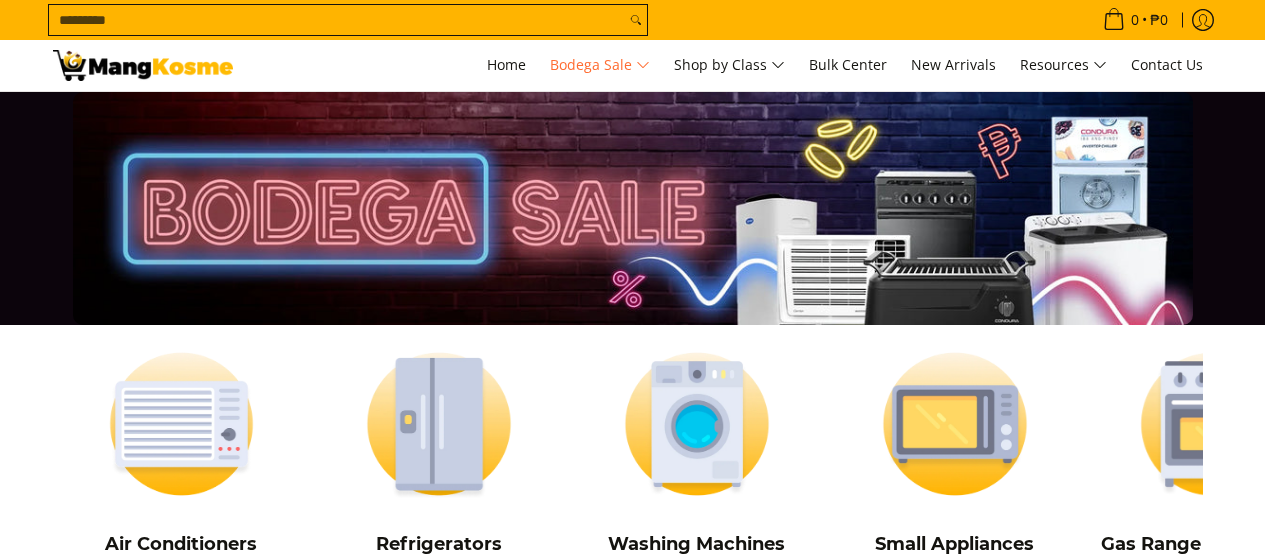 scroll, scrollTop: 0, scrollLeft: 0, axis: both 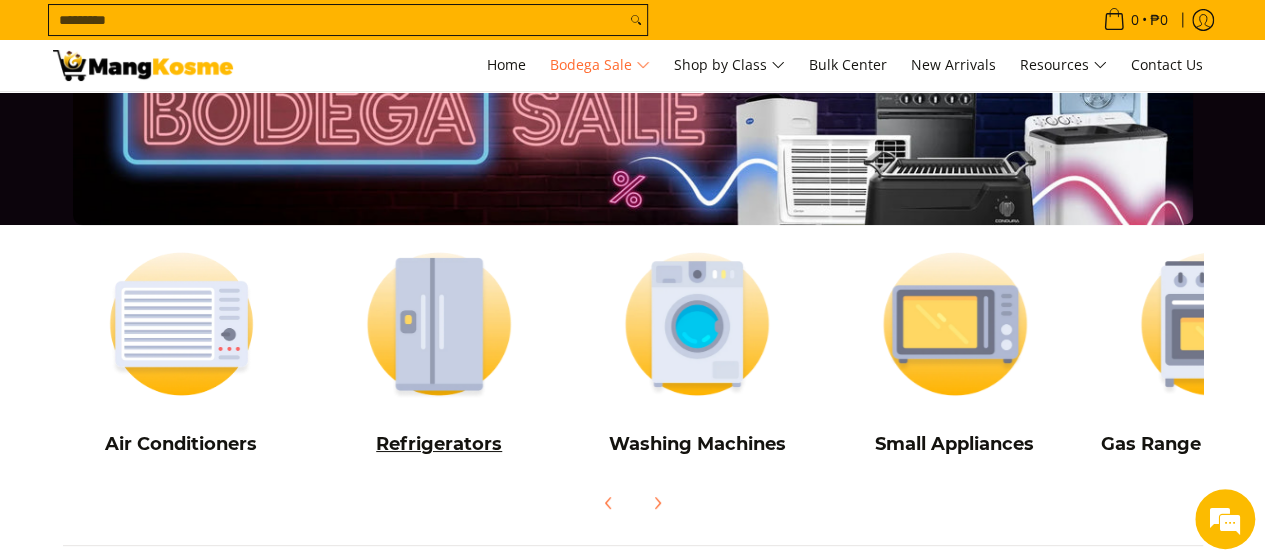 click at bounding box center [439, 324] 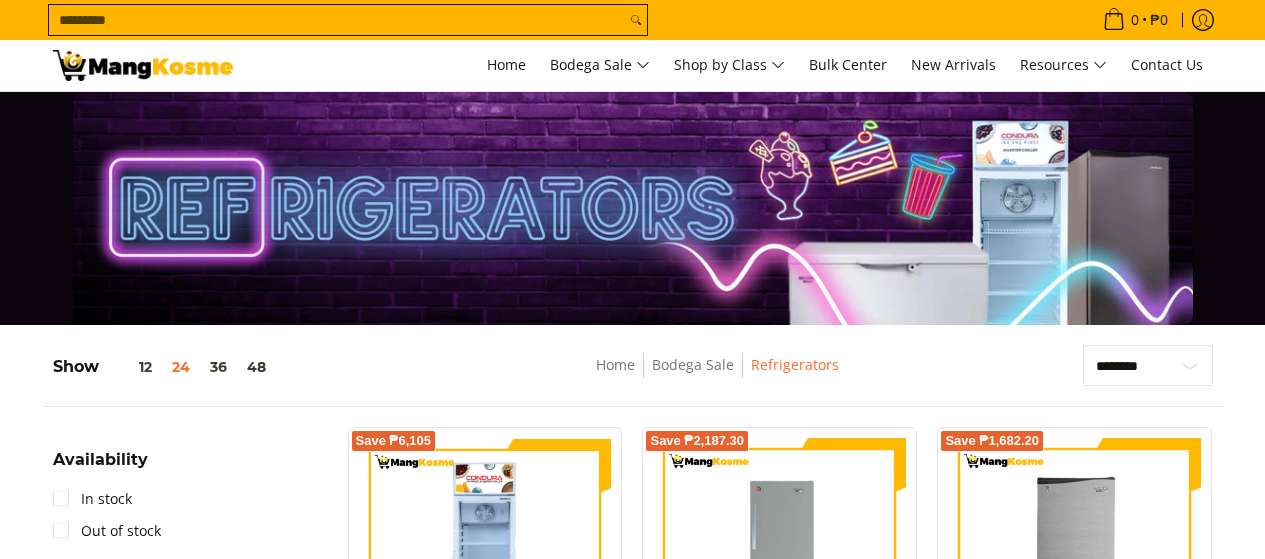 scroll, scrollTop: 0, scrollLeft: 0, axis: both 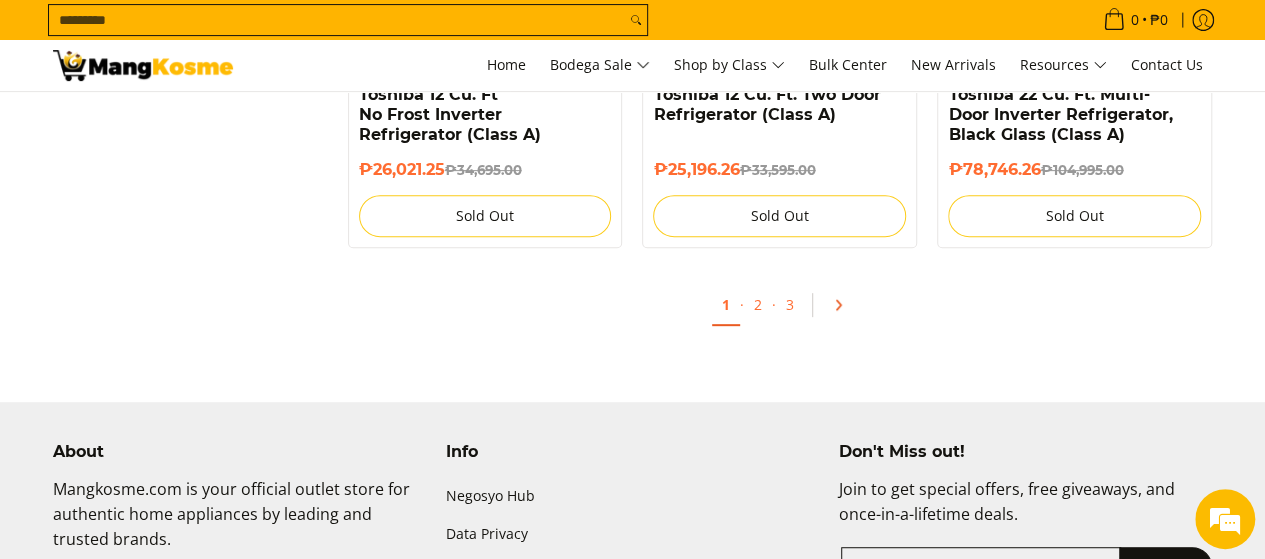 click at bounding box center (838, 305) 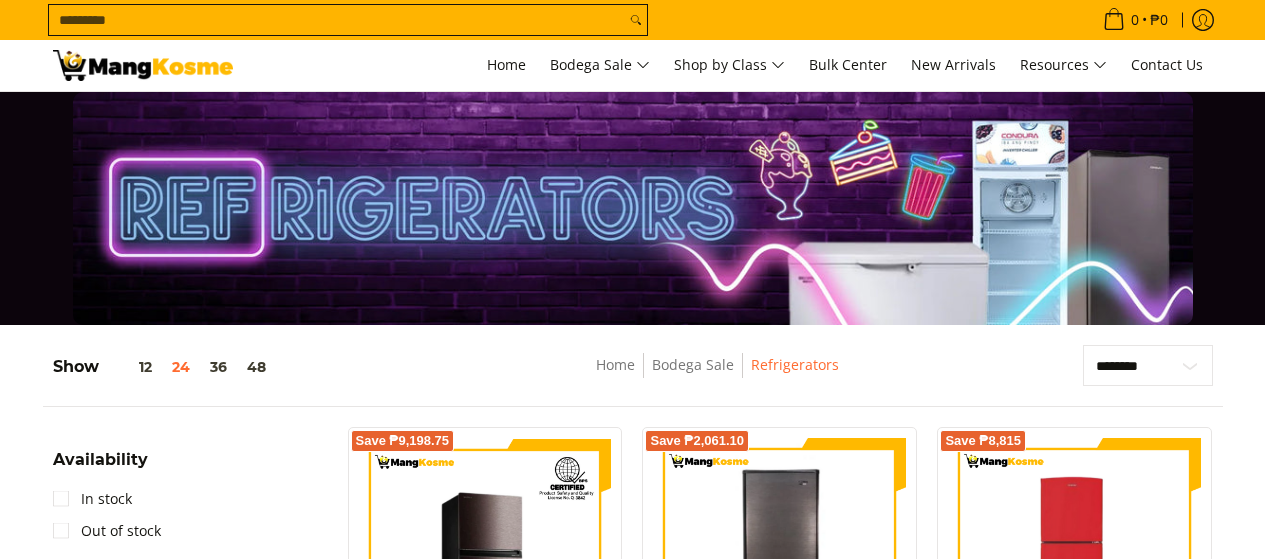 scroll, scrollTop: 0, scrollLeft: 0, axis: both 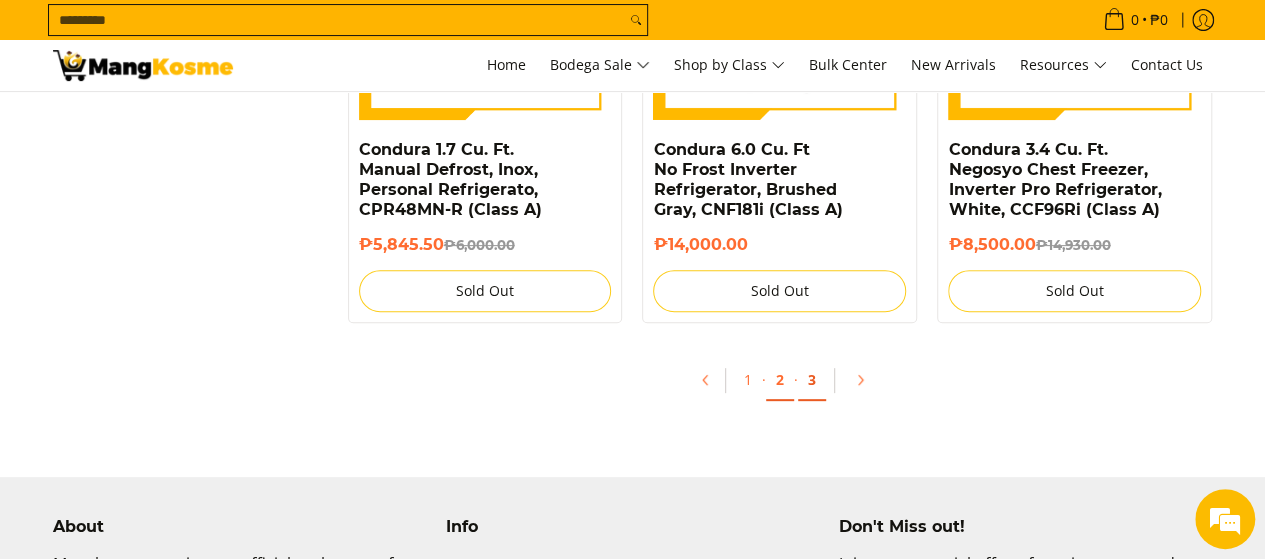 click on "3" at bounding box center (812, 380) 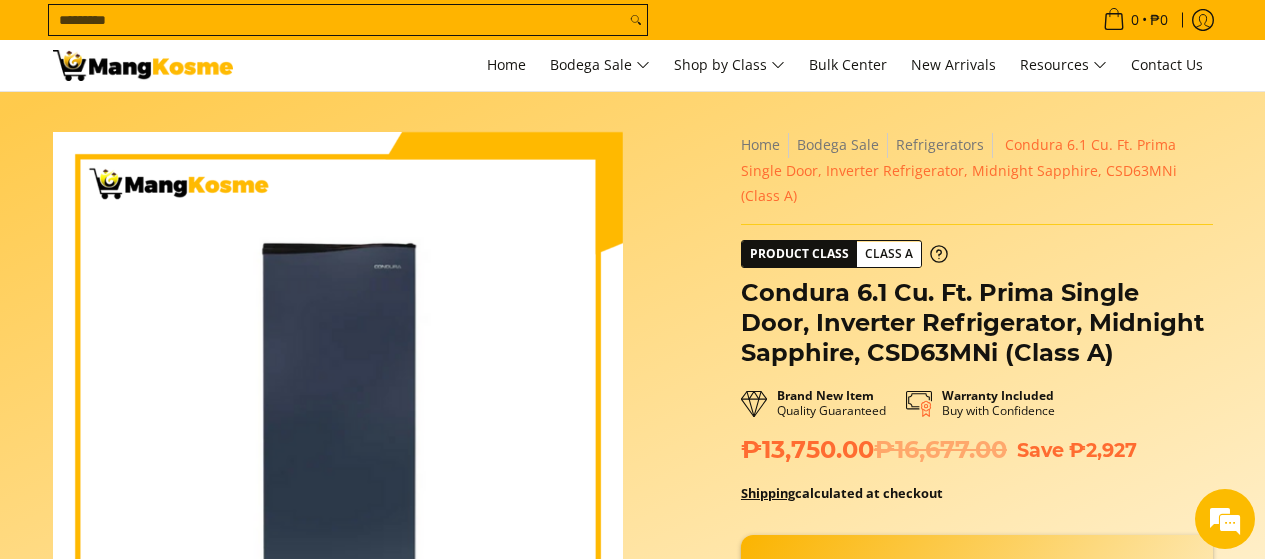 scroll, scrollTop: 0, scrollLeft: 0, axis: both 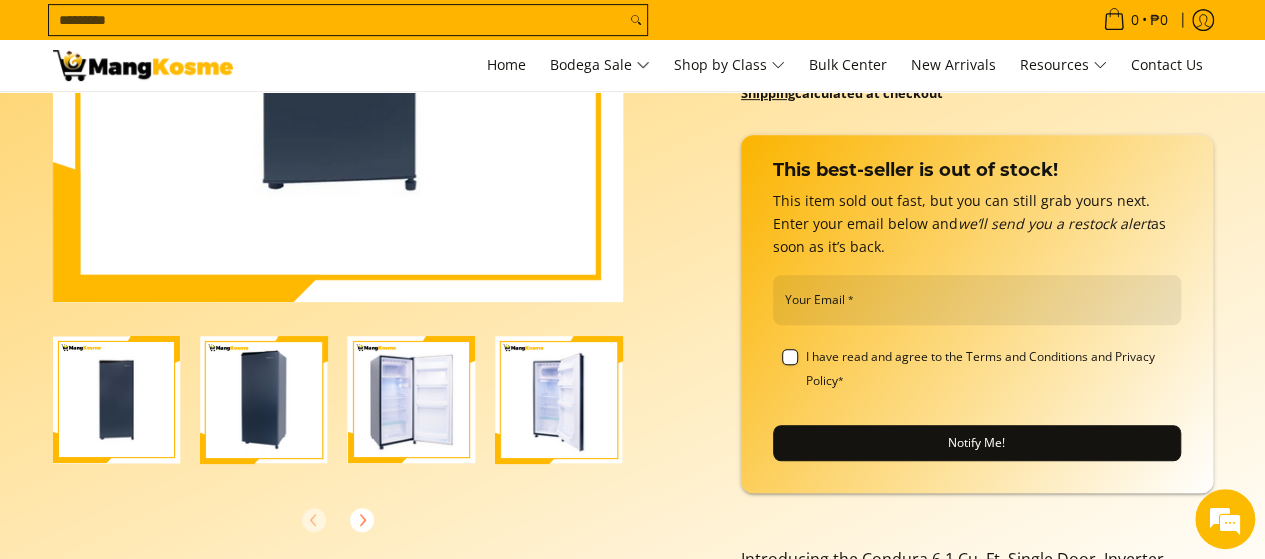 click at bounding box center [117, 399] 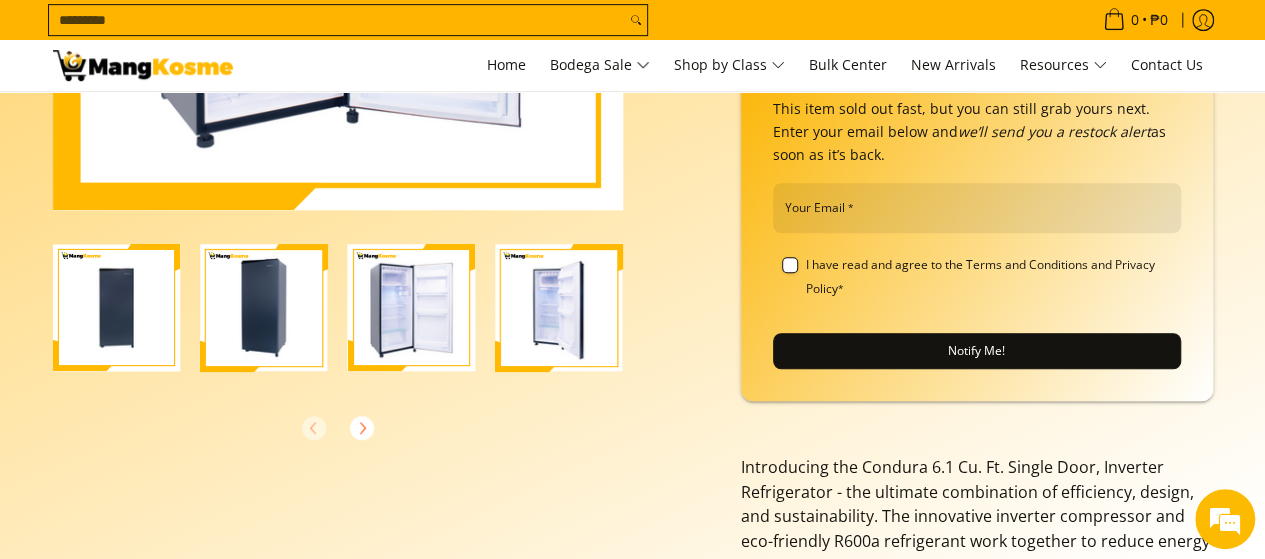 scroll, scrollTop: 500, scrollLeft: 0, axis: vertical 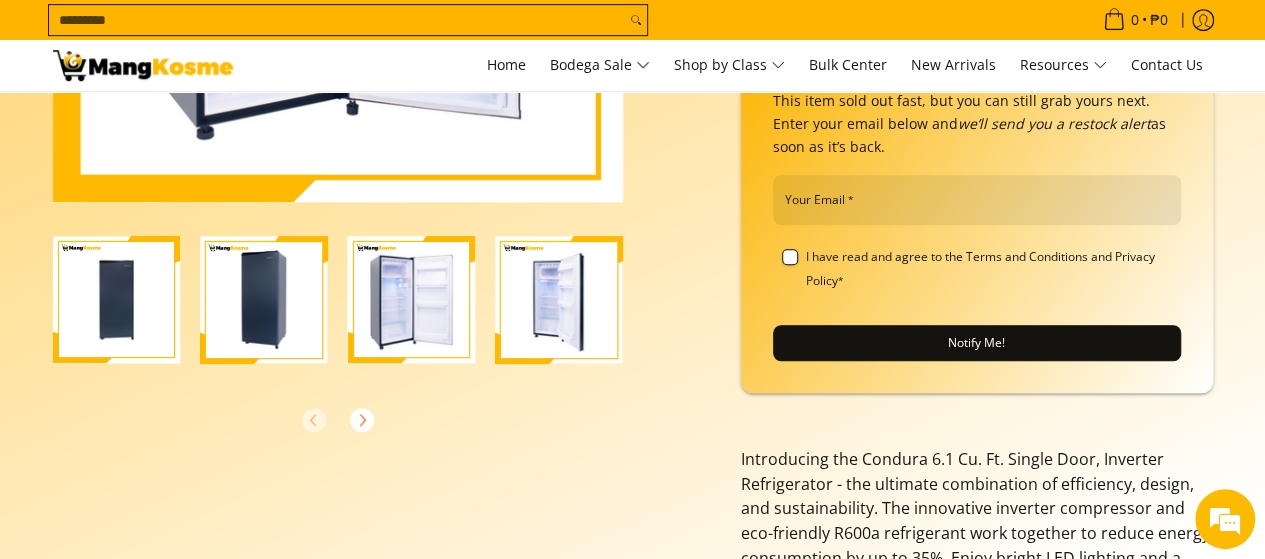 click at bounding box center (559, 300) 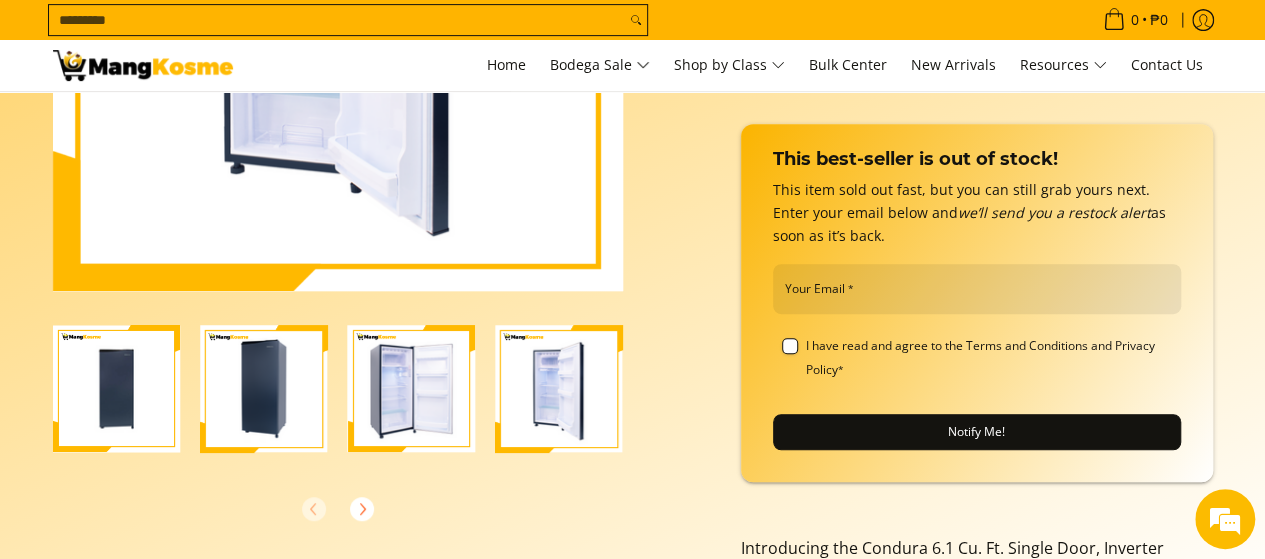 scroll, scrollTop: 500, scrollLeft: 0, axis: vertical 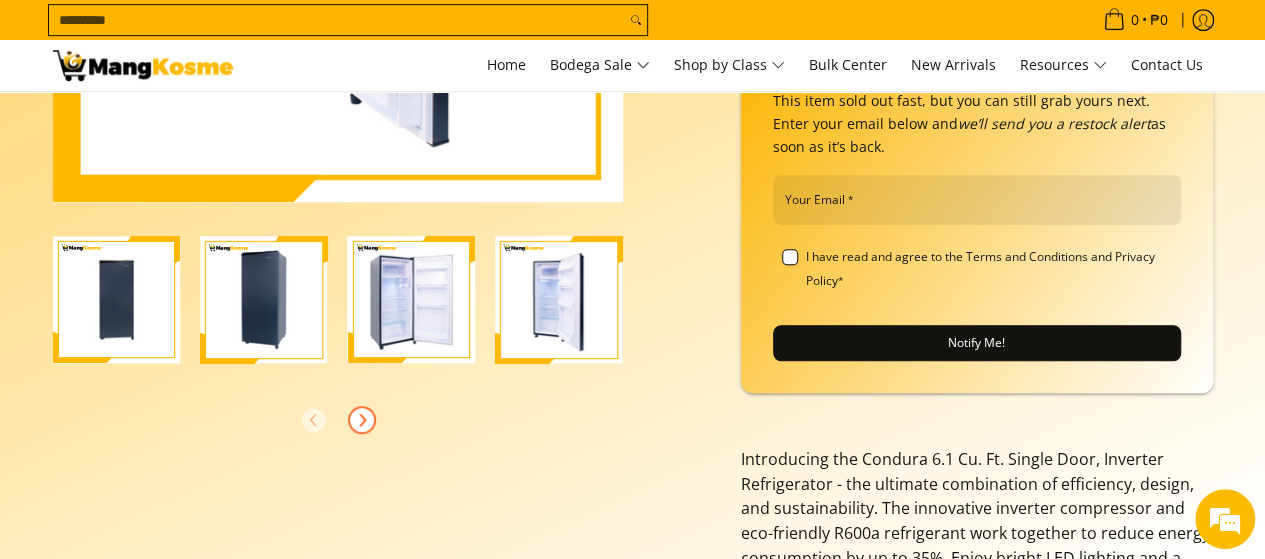 click at bounding box center [362, 420] 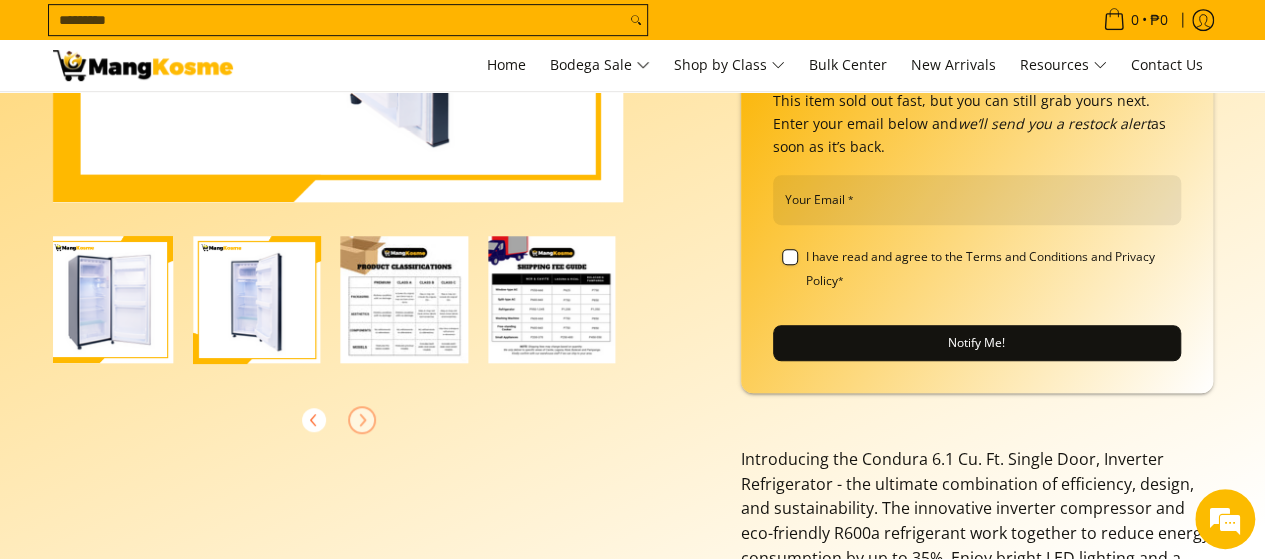 scroll, scrollTop: 0, scrollLeft: 442, axis: horizontal 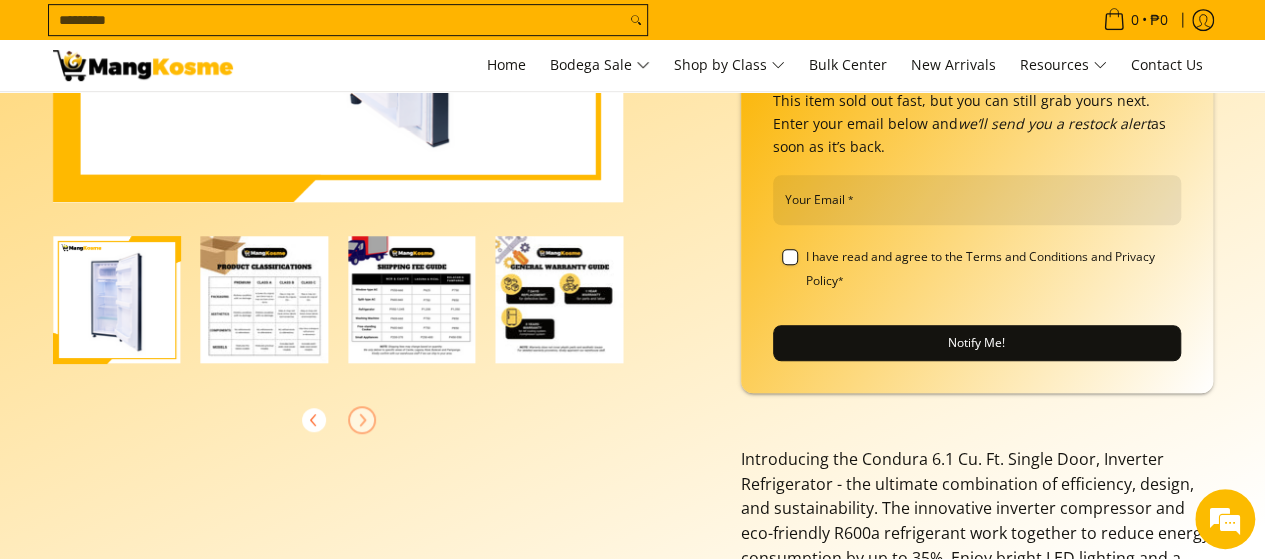 click at bounding box center [412, 300] 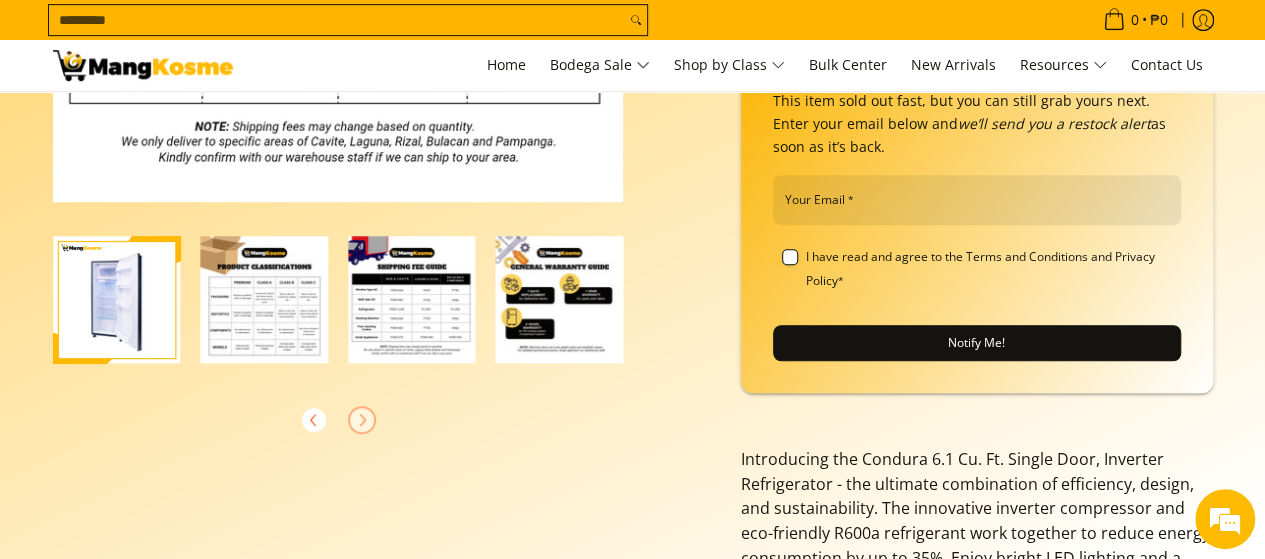 scroll, scrollTop: 0, scrollLeft: 442, axis: horizontal 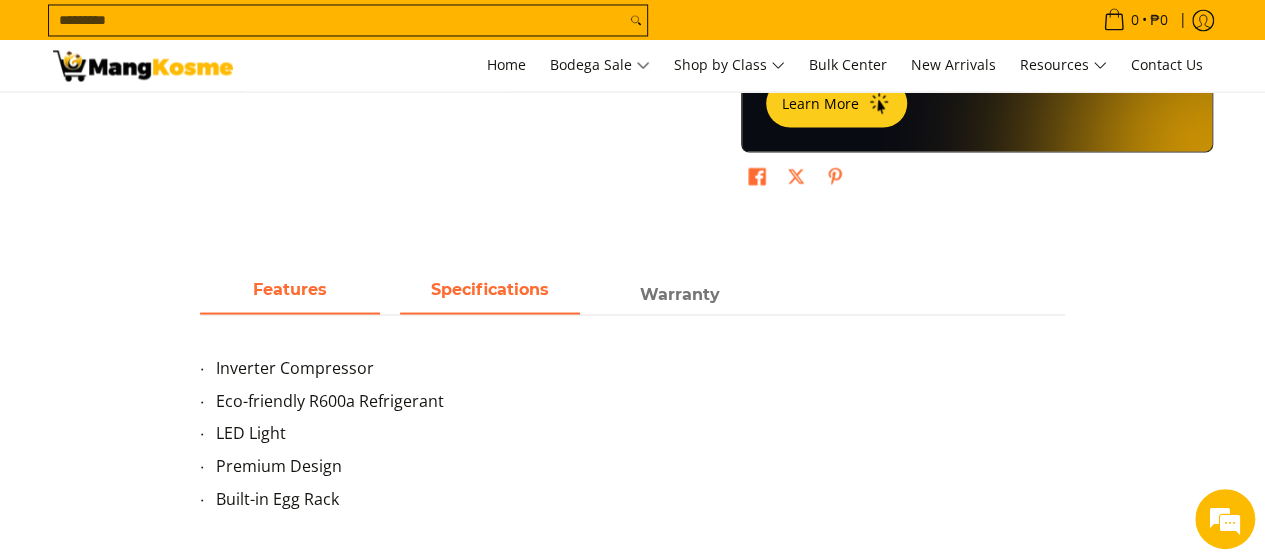click on "Specifications" at bounding box center [490, 288] 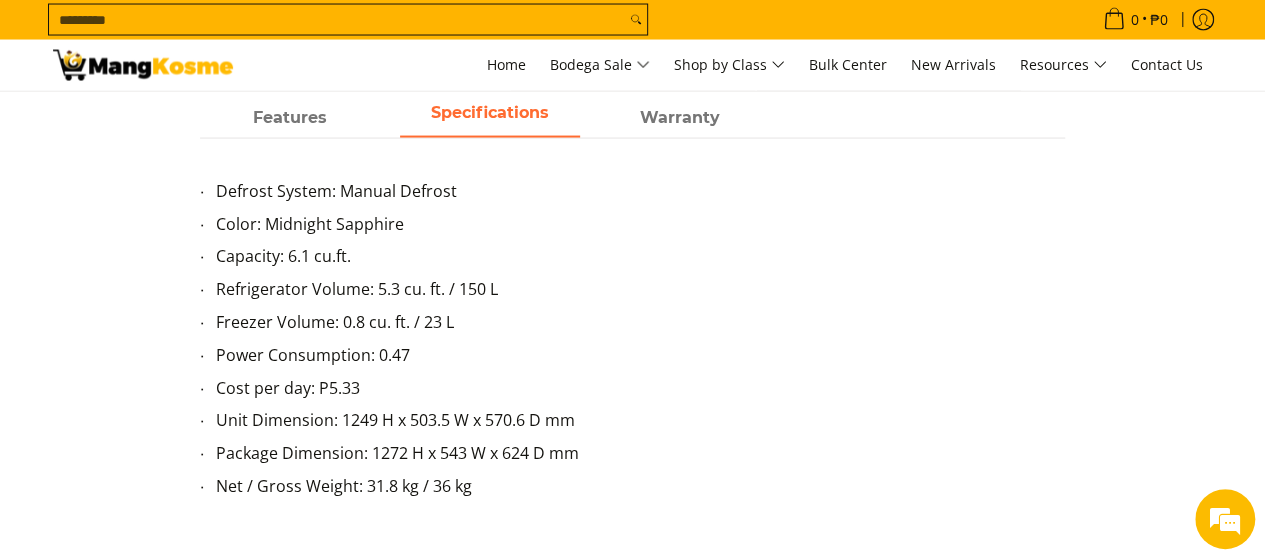 scroll, scrollTop: 1900, scrollLeft: 0, axis: vertical 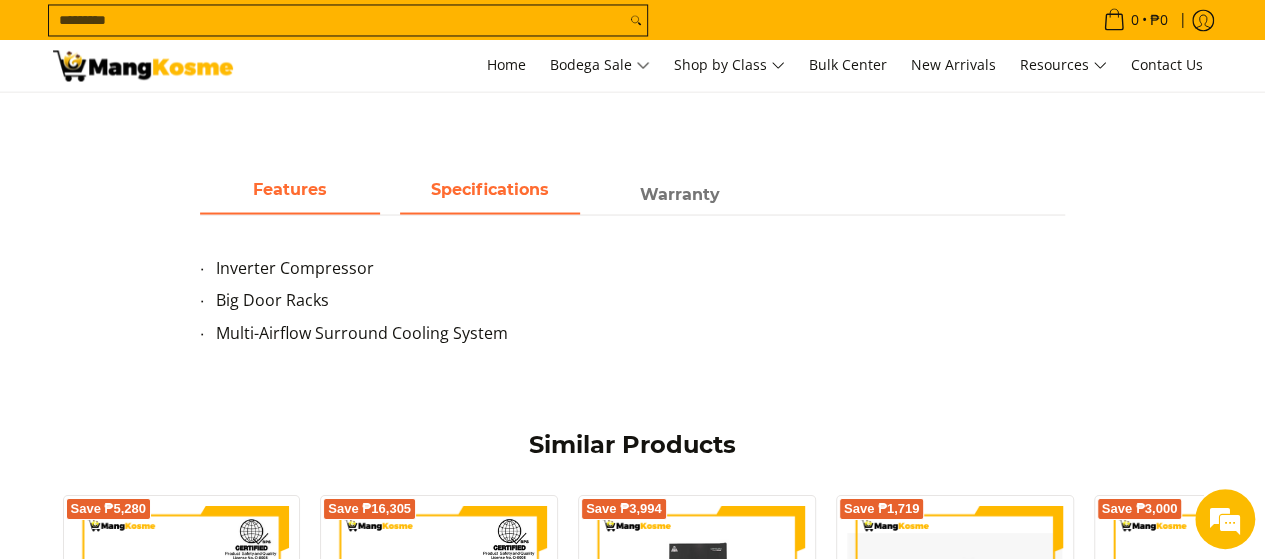 click on "Specifications" at bounding box center (490, 188) 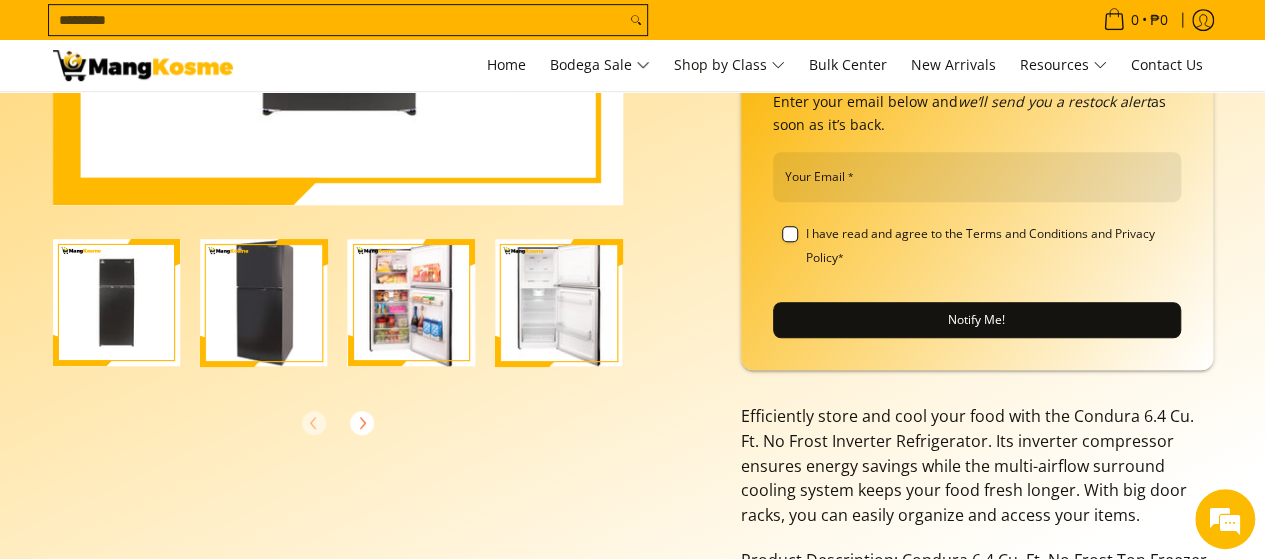 scroll, scrollTop: 500, scrollLeft: 0, axis: vertical 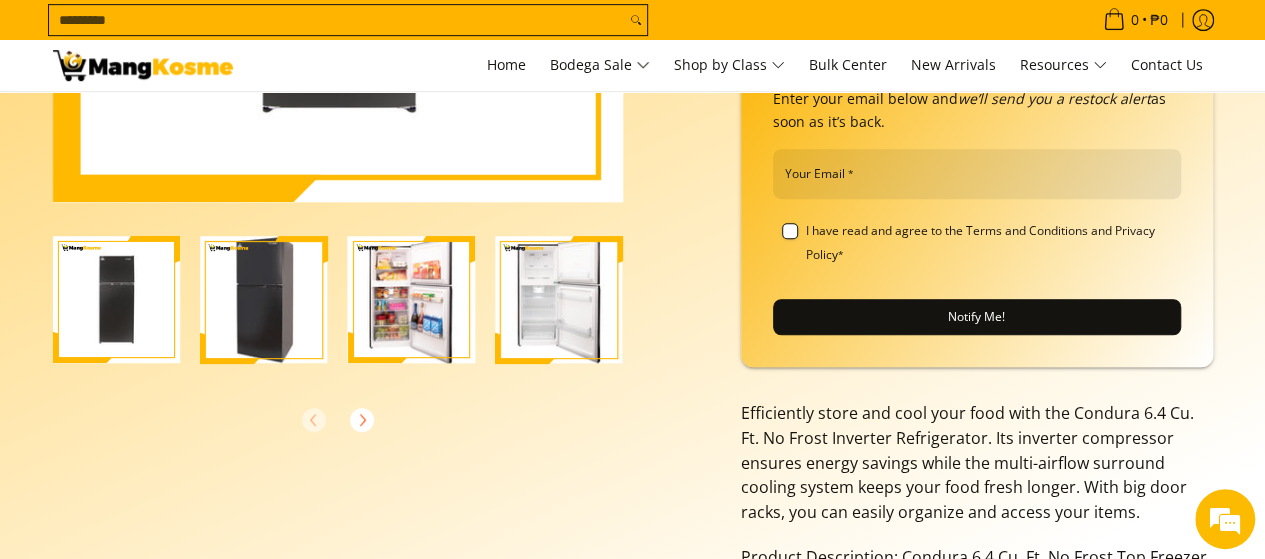 click at bounding box center [412, 300] 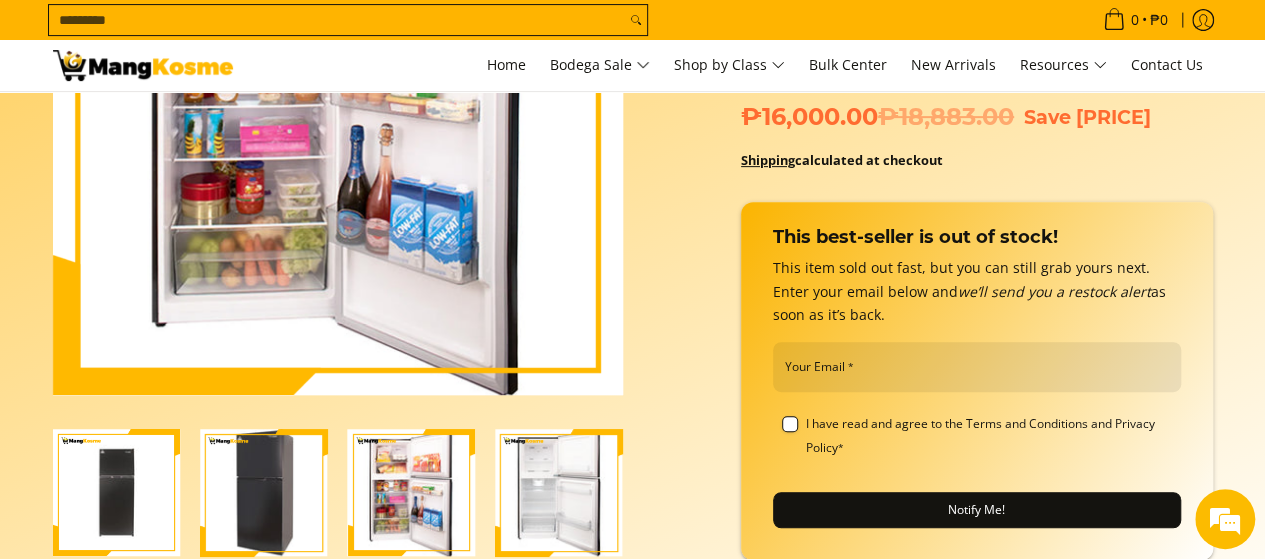 scroll, scrollTop: 500, scrollLeft: 0, axis: vertical 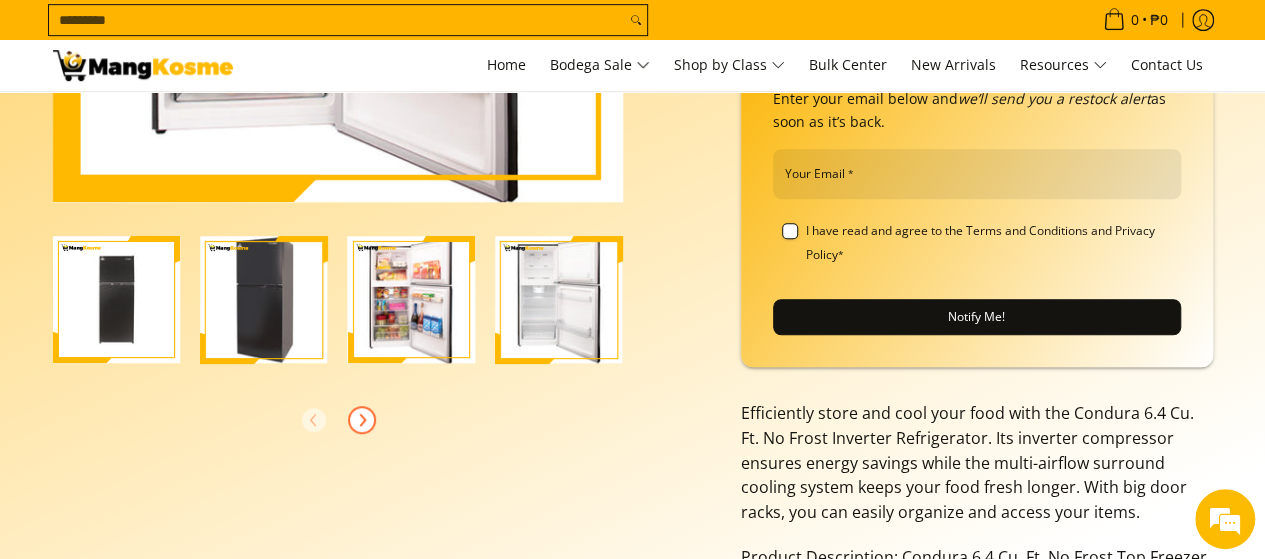 click at bounding box center (362, 420) 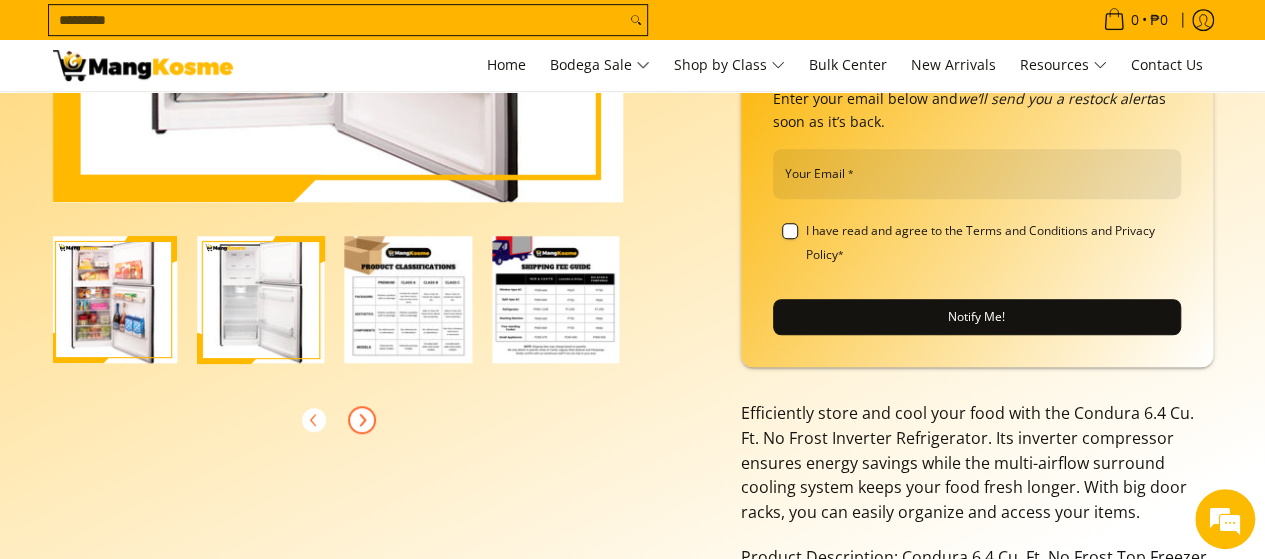 scroll, scrollTop: 0, scrollLeft: 442, axis: horizontal 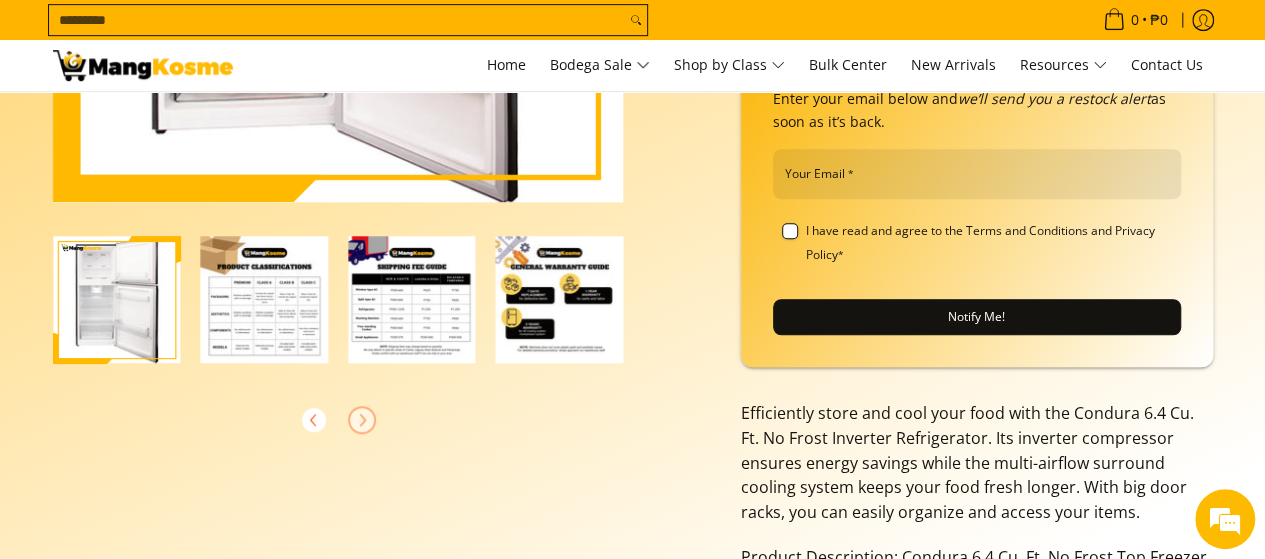 click at bounding box center [117, 300] 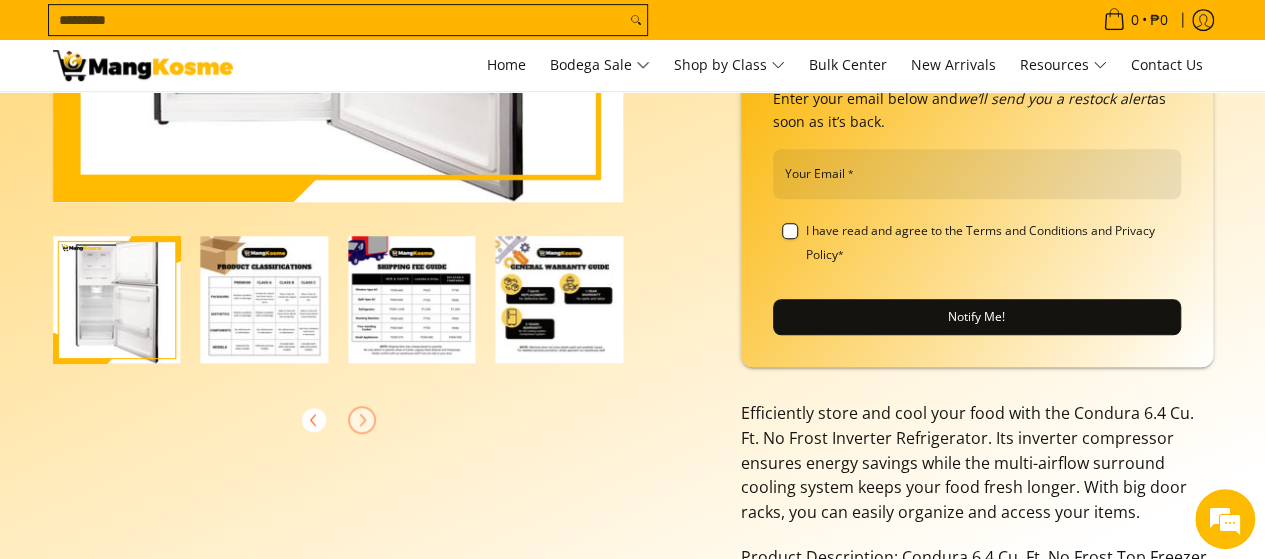 scroll, scrollTop: 0, scrollLeft: 442, axis: horizontal 